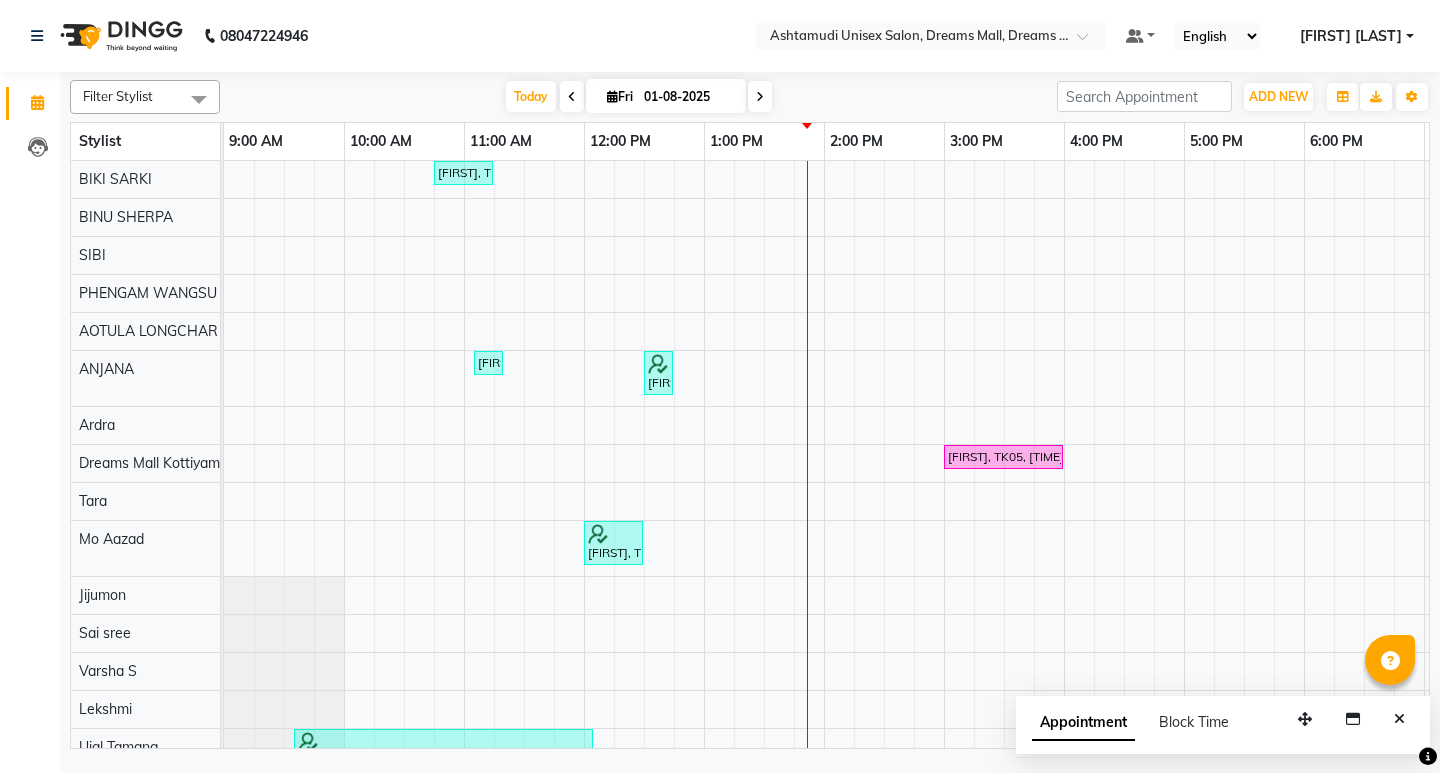 scroll, scrollTop: 0, scrollLeft: 0, axis: both 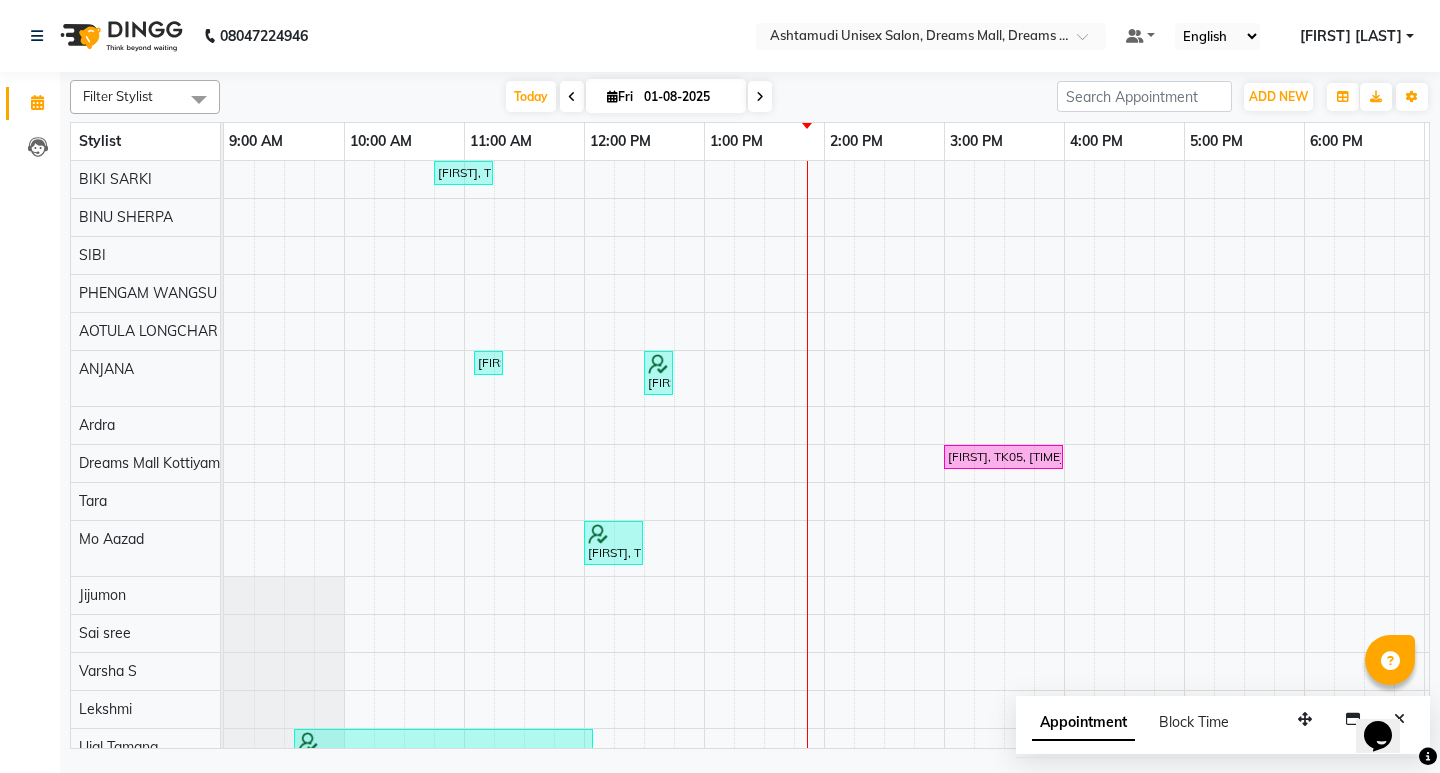 click at bounding box center [1089, 42] 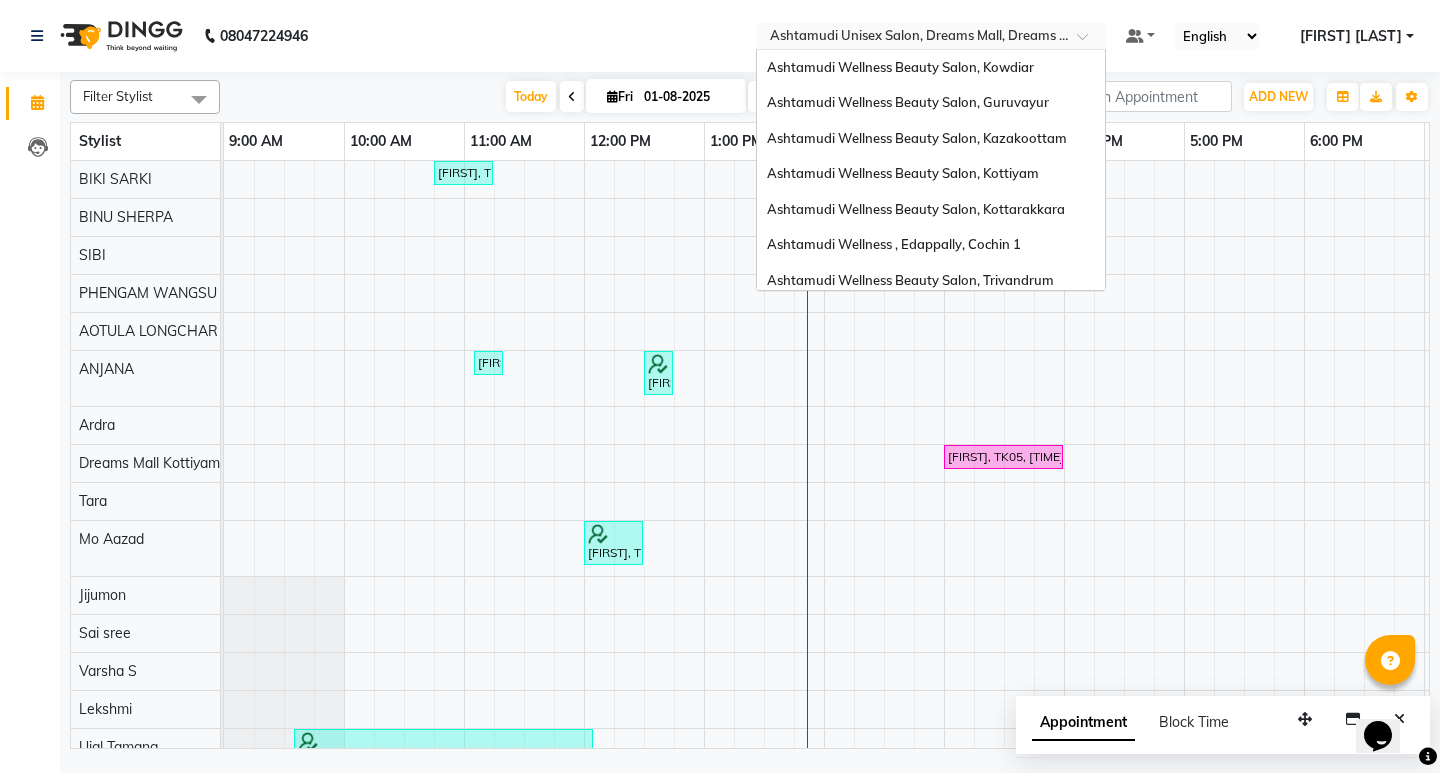 scroll, scrollTop: 312, scrollLeft: 0, axis: vertical 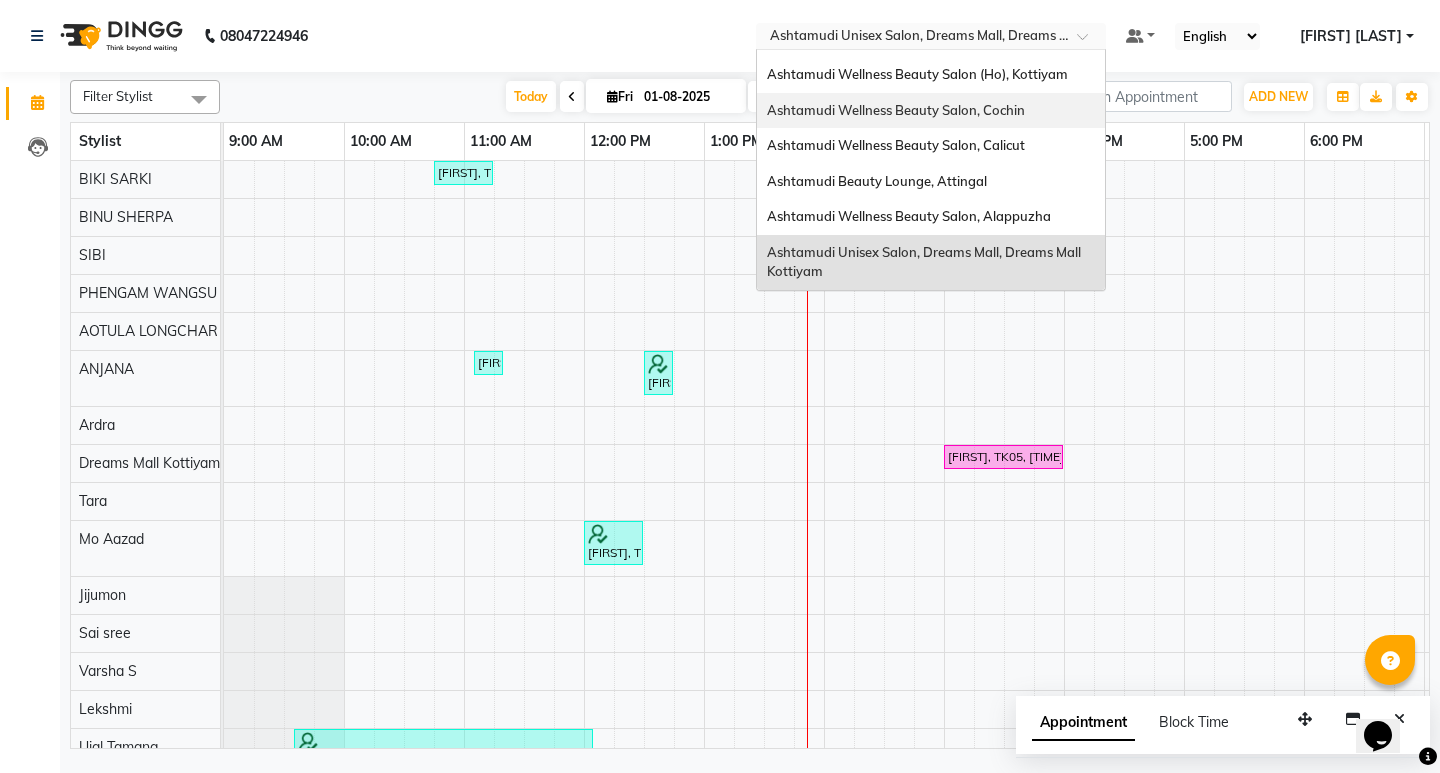 click on "Ashtamudi Wellness Beauty Salon, Cochin" at bounding box center [931, 111] 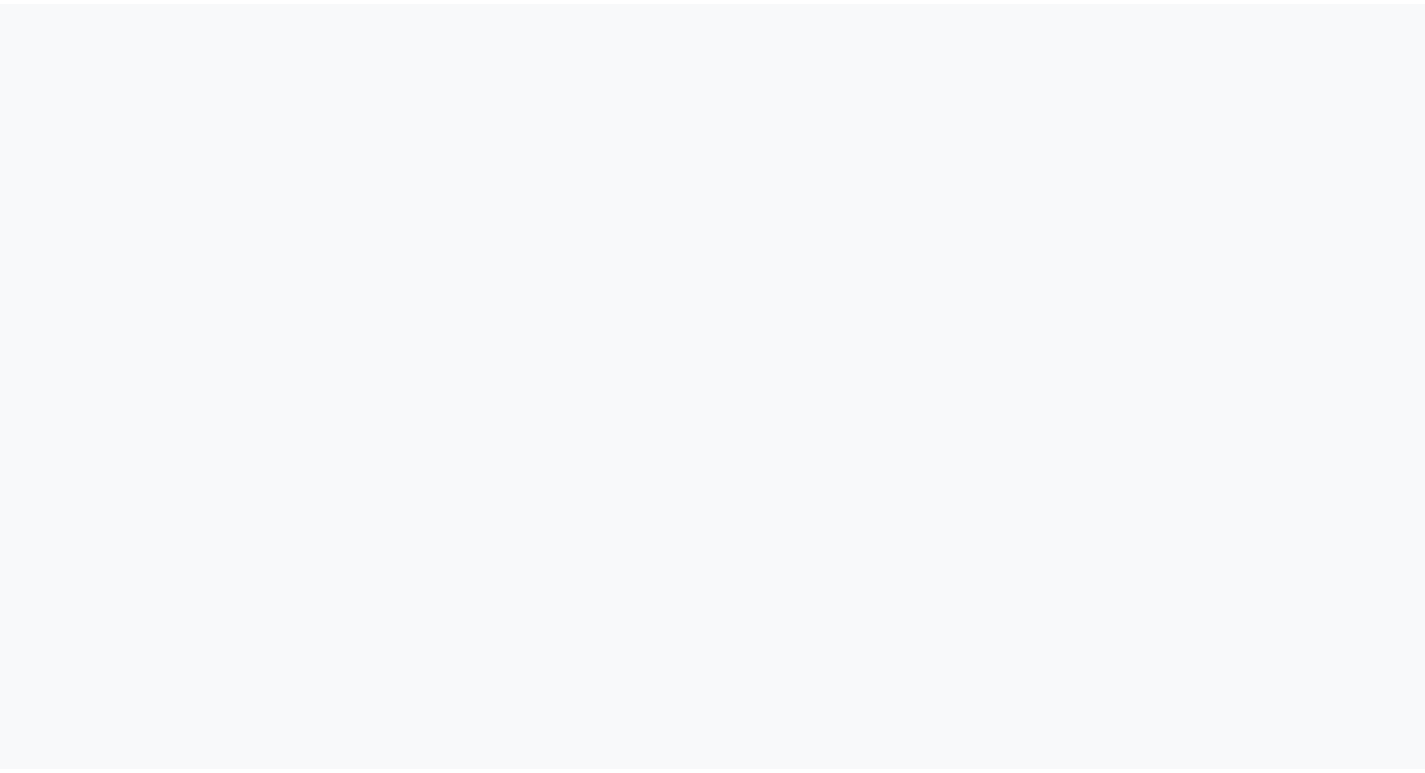 scroll, scrollTop: 0, scrollLeft: 0, axis: both 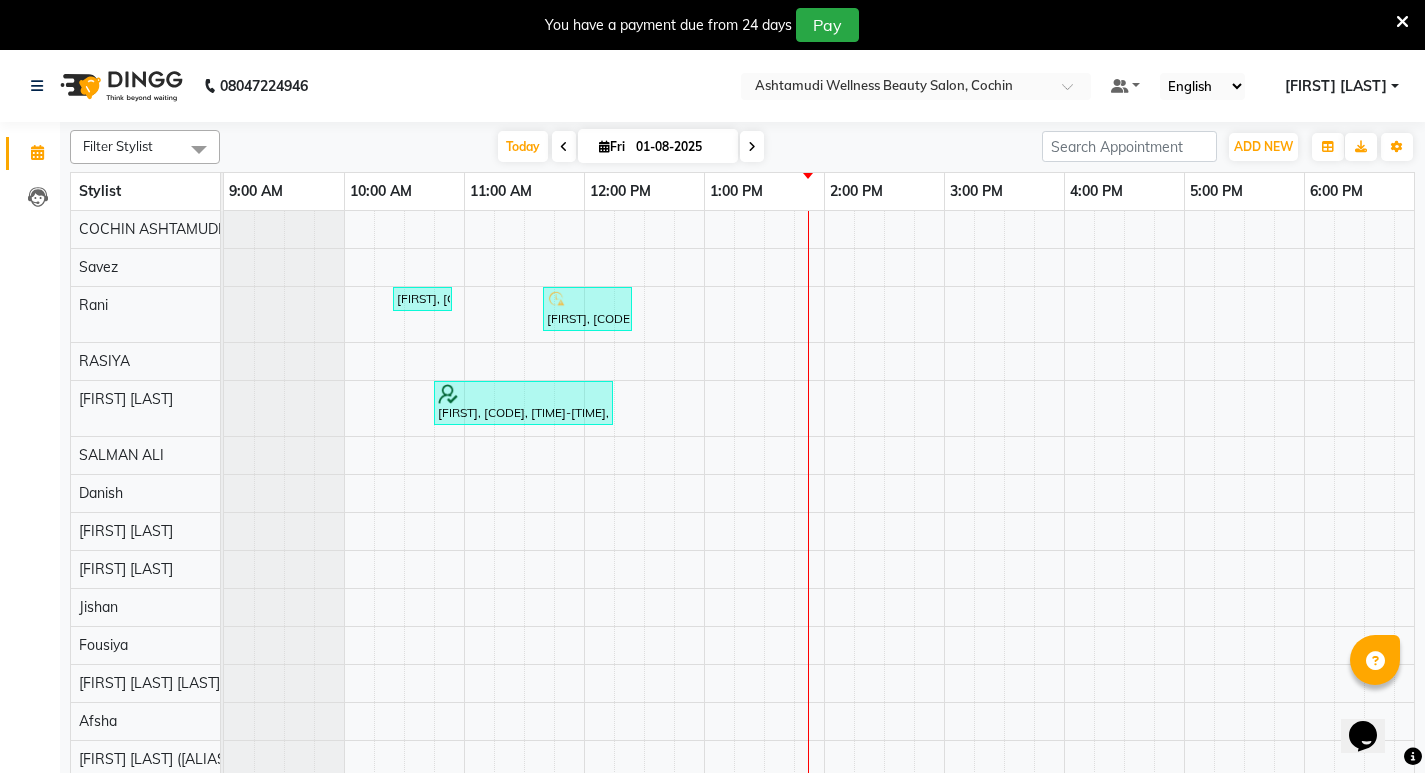 click at bounding box center (752, 146) 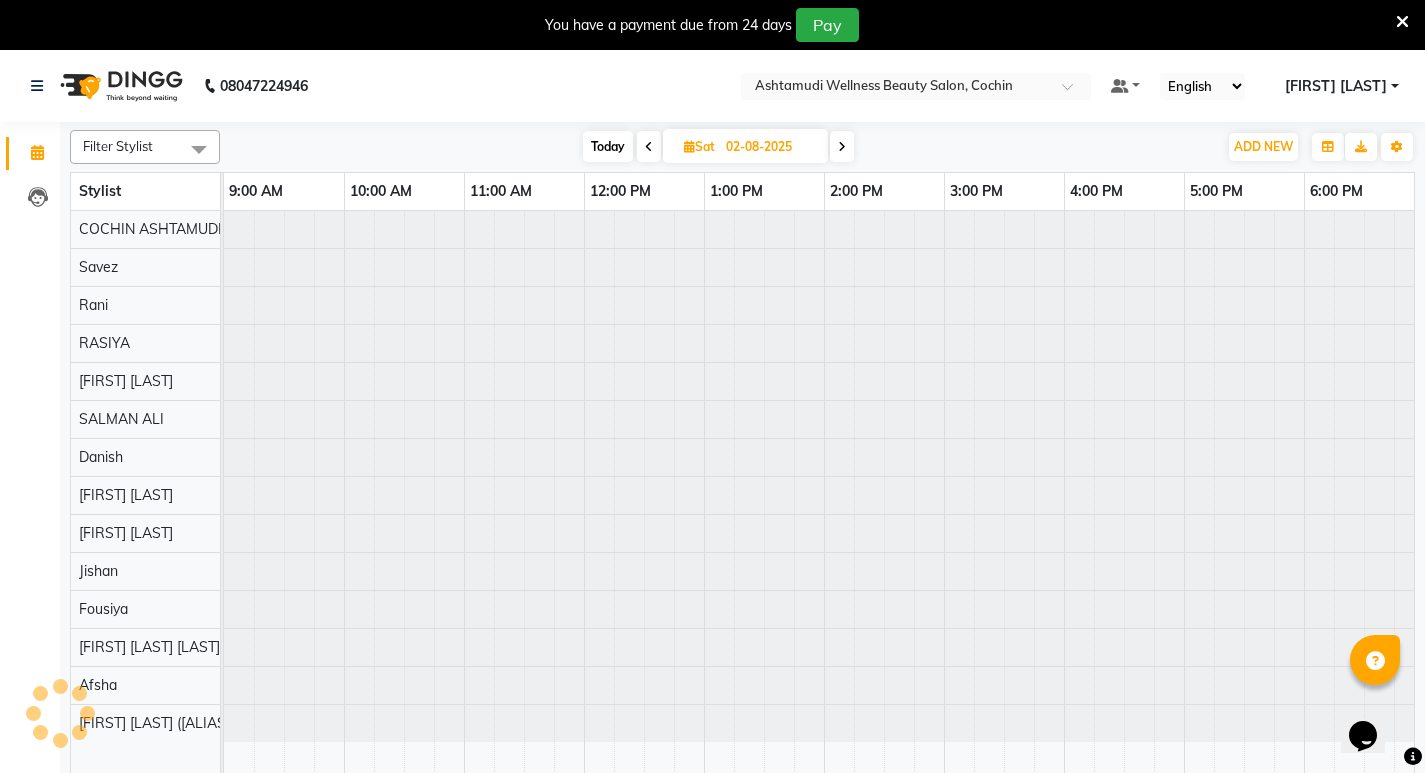 scroll, scrollTop: 0, scrollLeft: 250, axis: horizontal 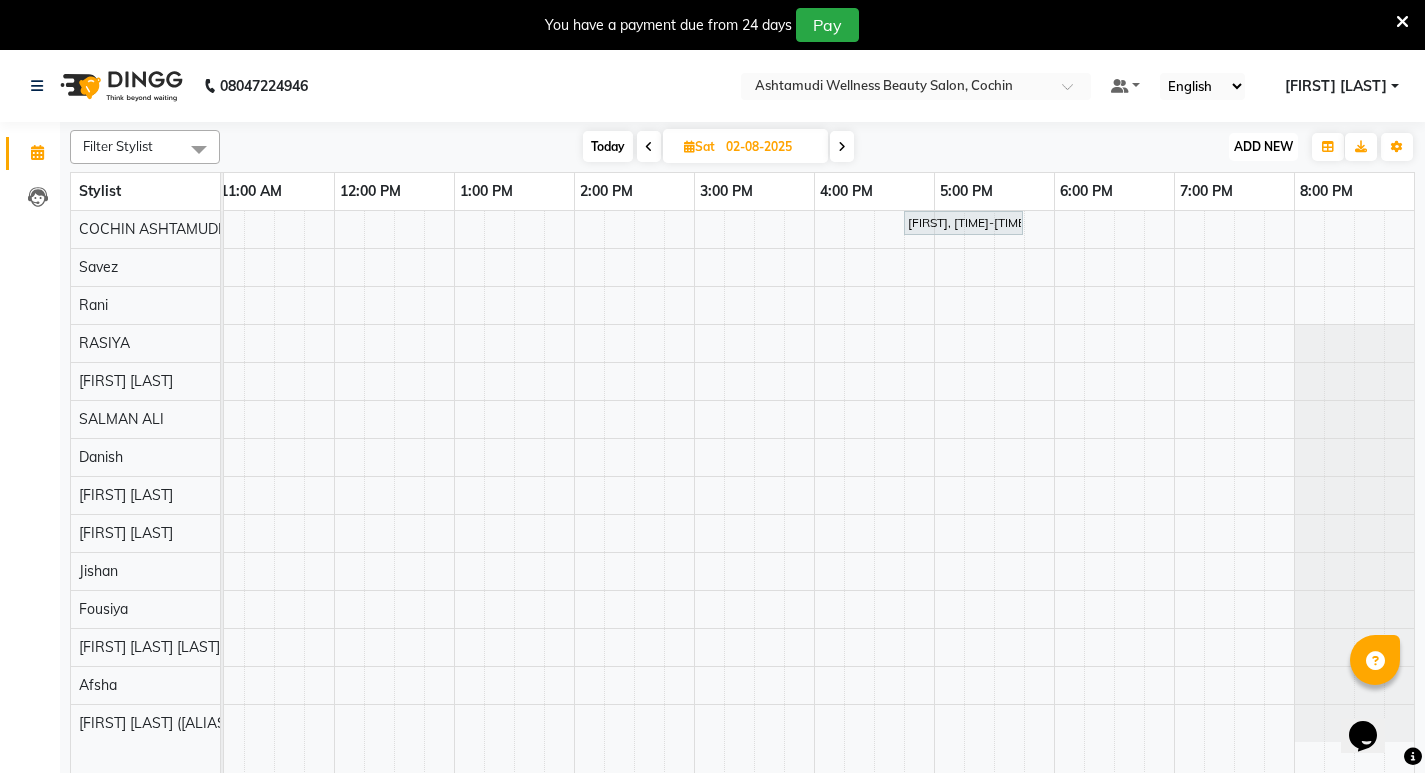 click on "ADD NEW" at bounding box center [1263, 146] 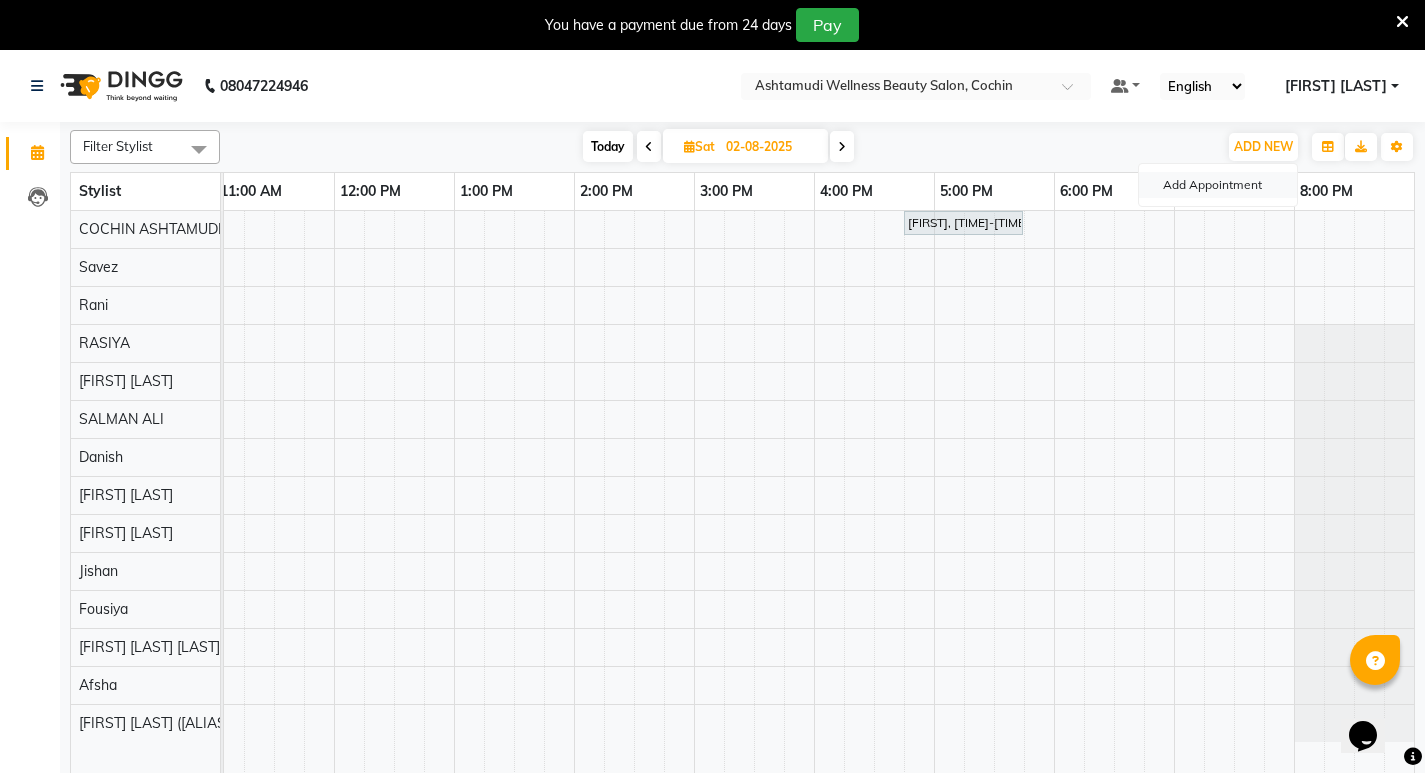 click on "Add Appointment" at bounding box center [1218, 185] 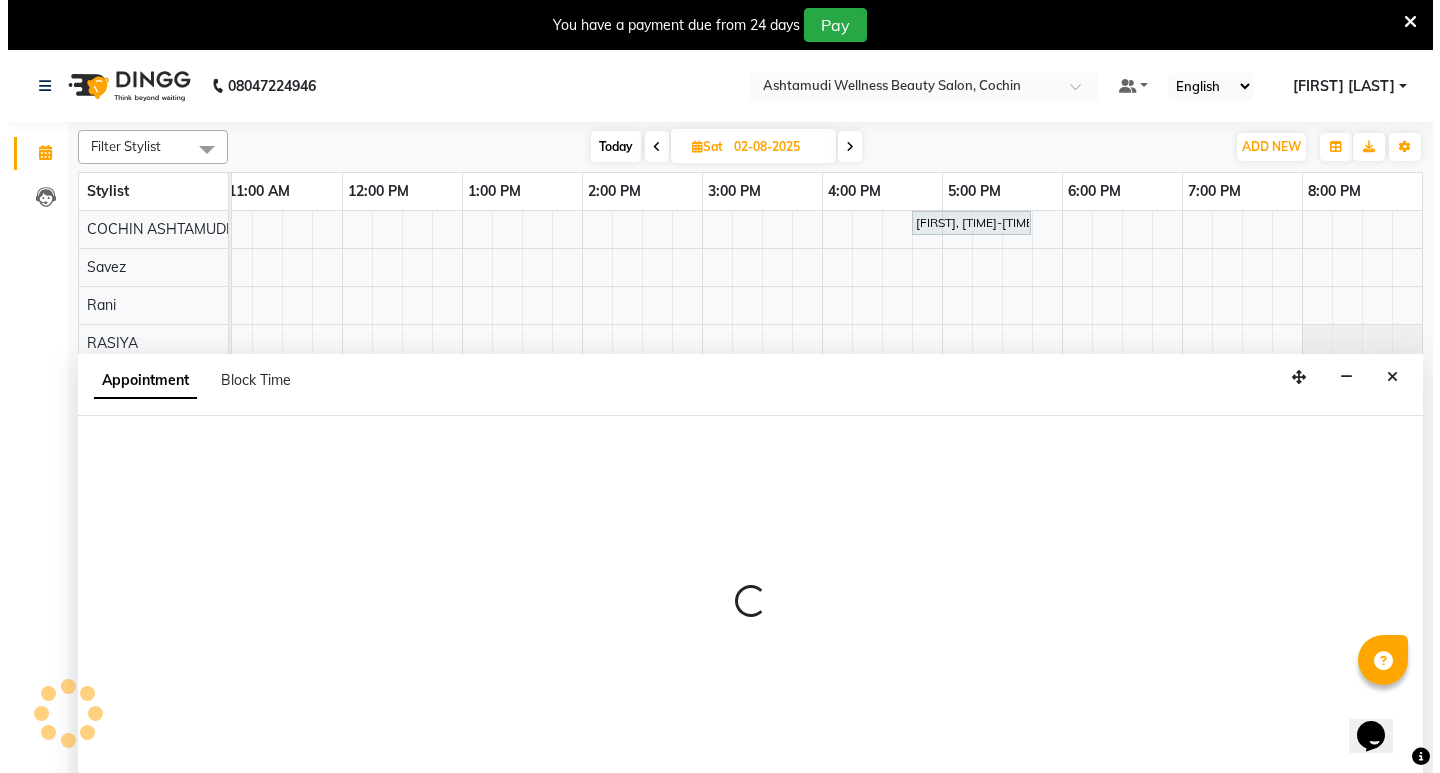scroll, scrollTop: 50, scrollLeft: 0, axis: vertical 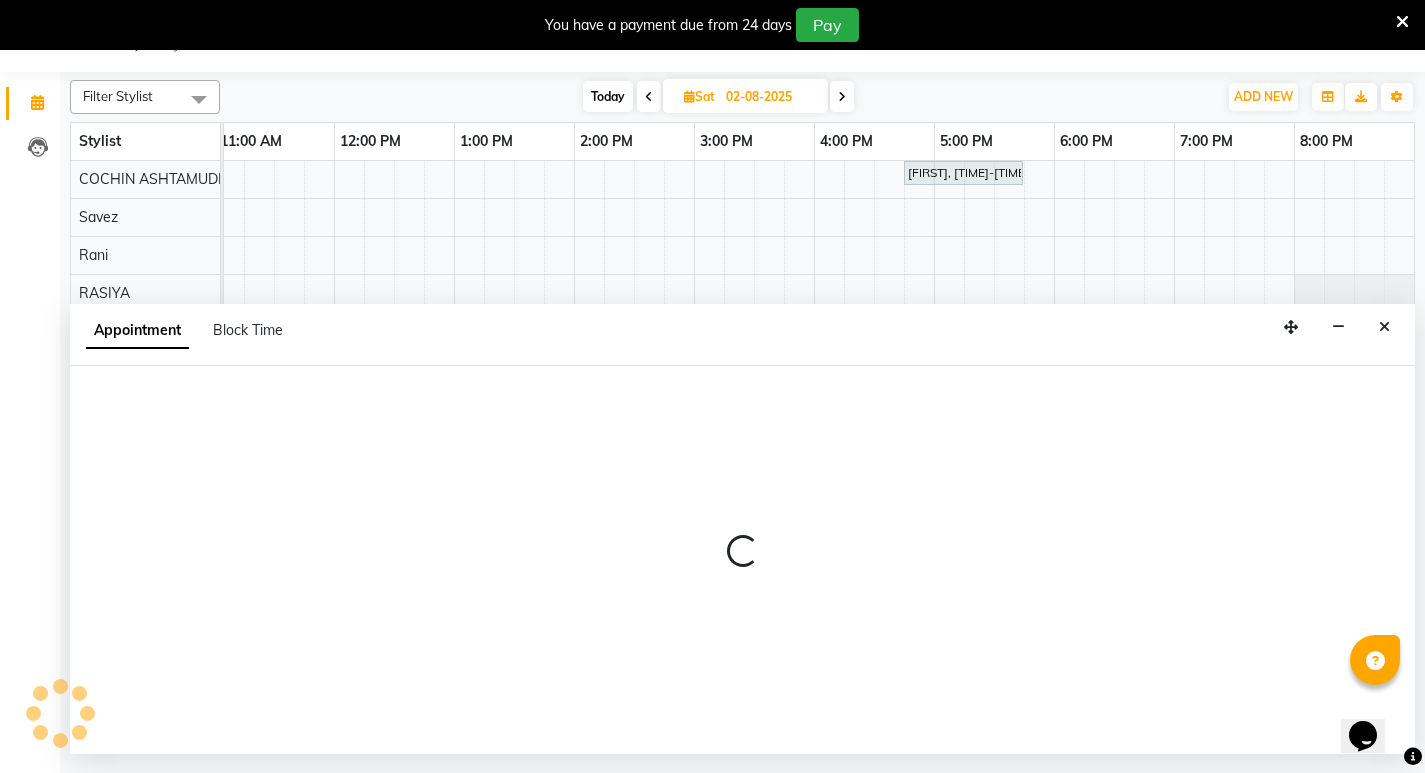 select on "600" 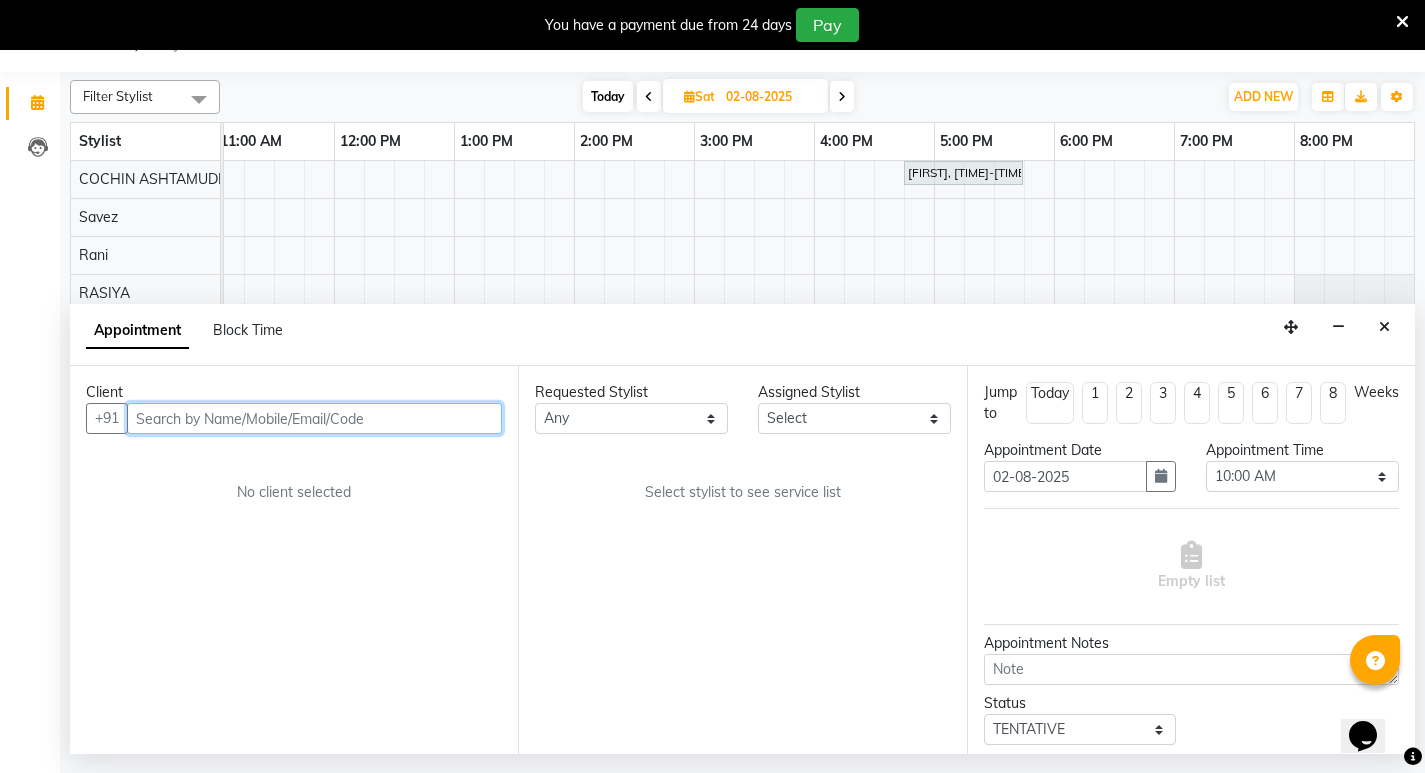 click at bounding box center (314, 418) 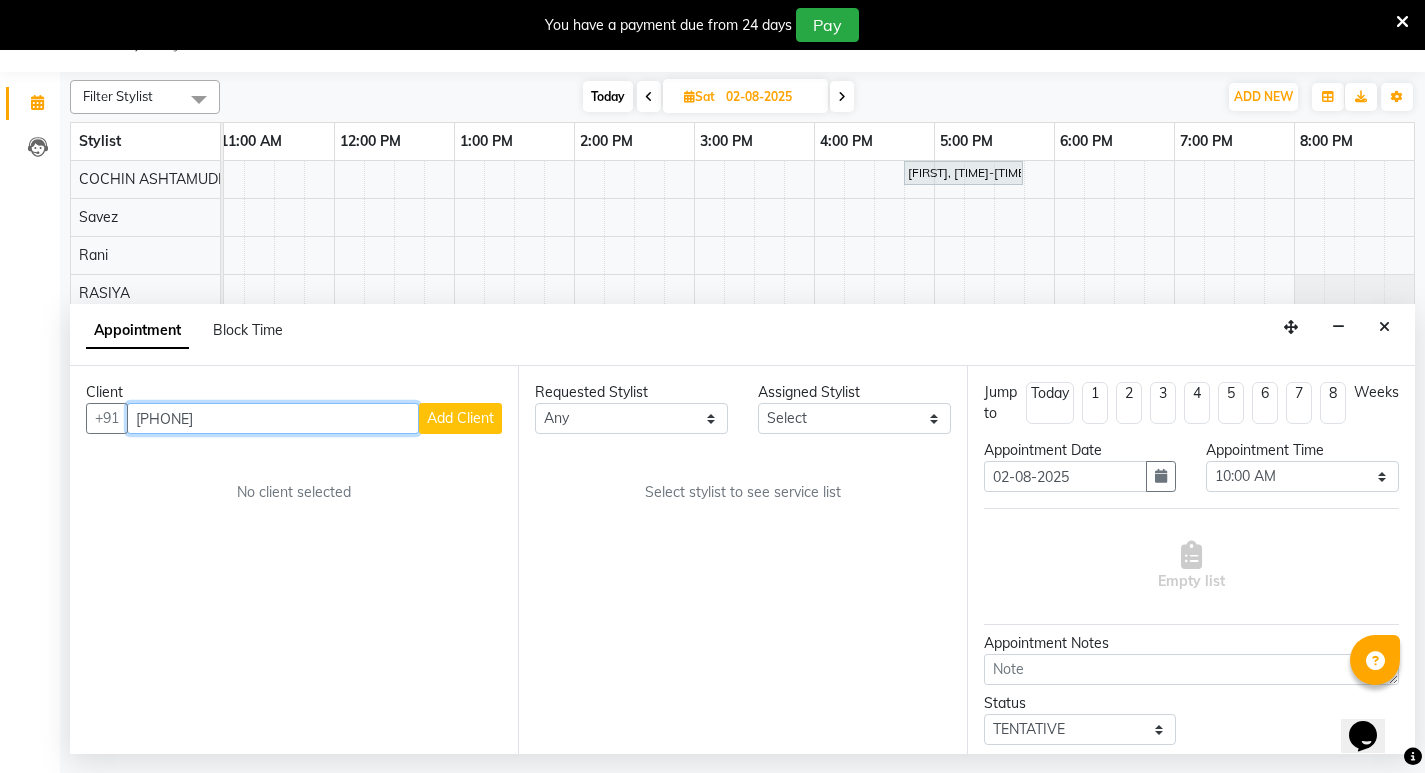 click on "[PHONE]" at bounding box center [273, 418] 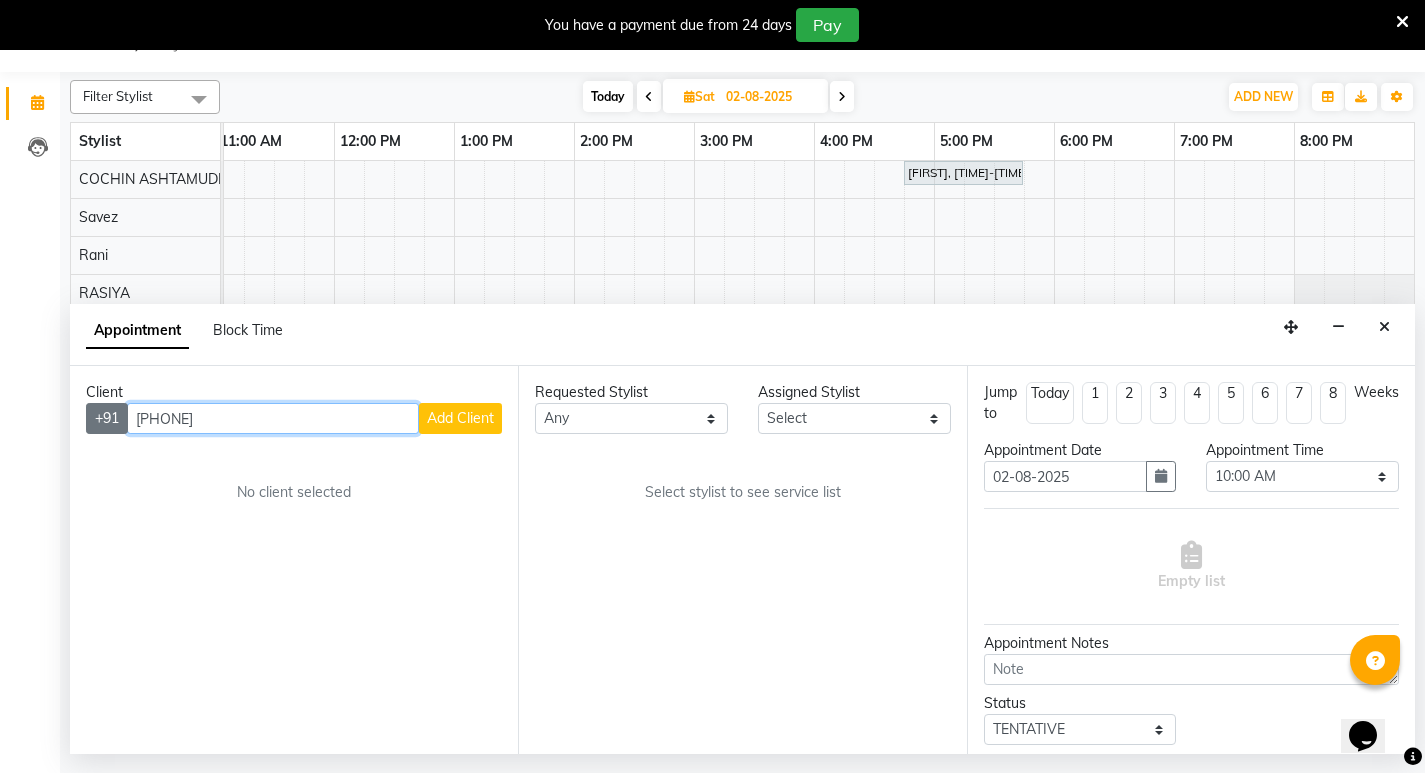 drag, startPoint x: 232, startPoint y: 419, endPoint x: 105, endPoint y: 419, distance: 127 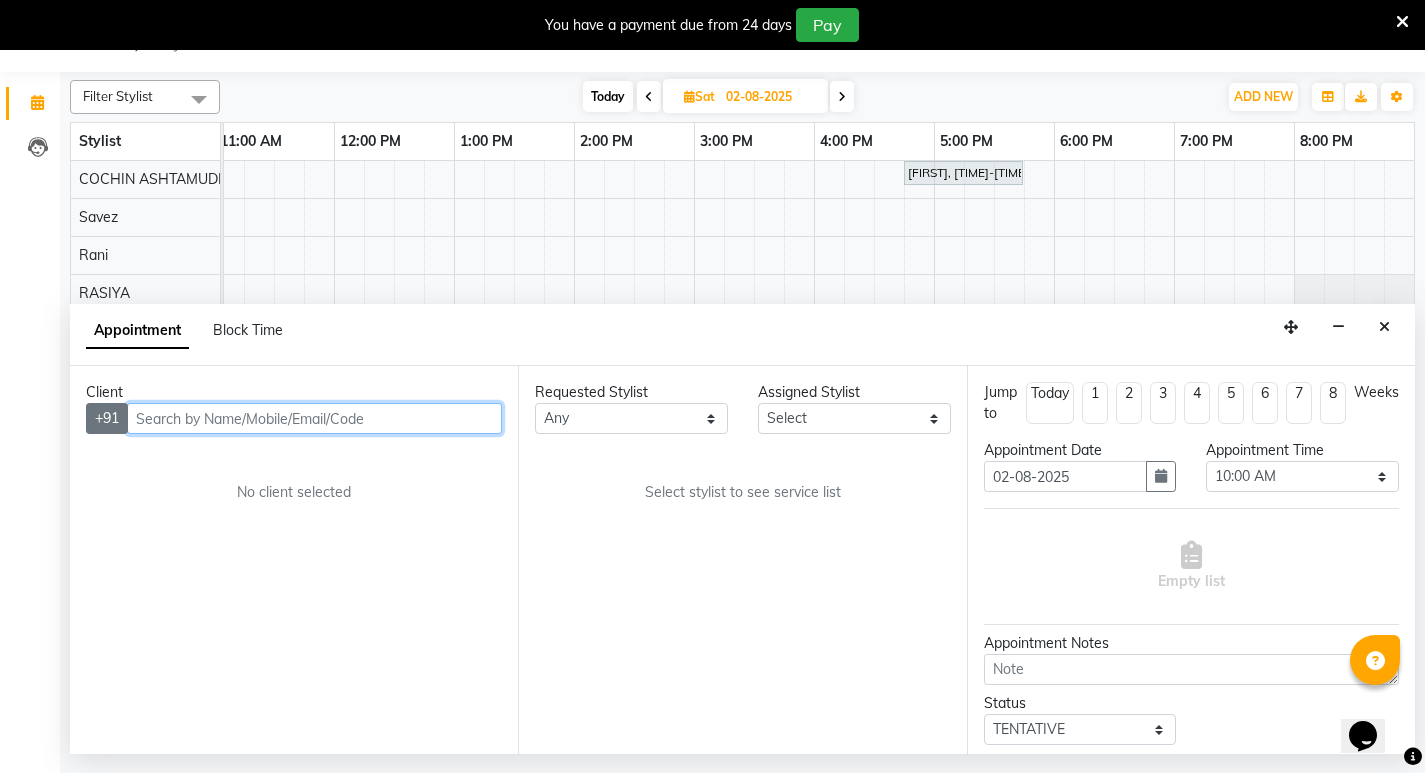paste on "[PHONE]" 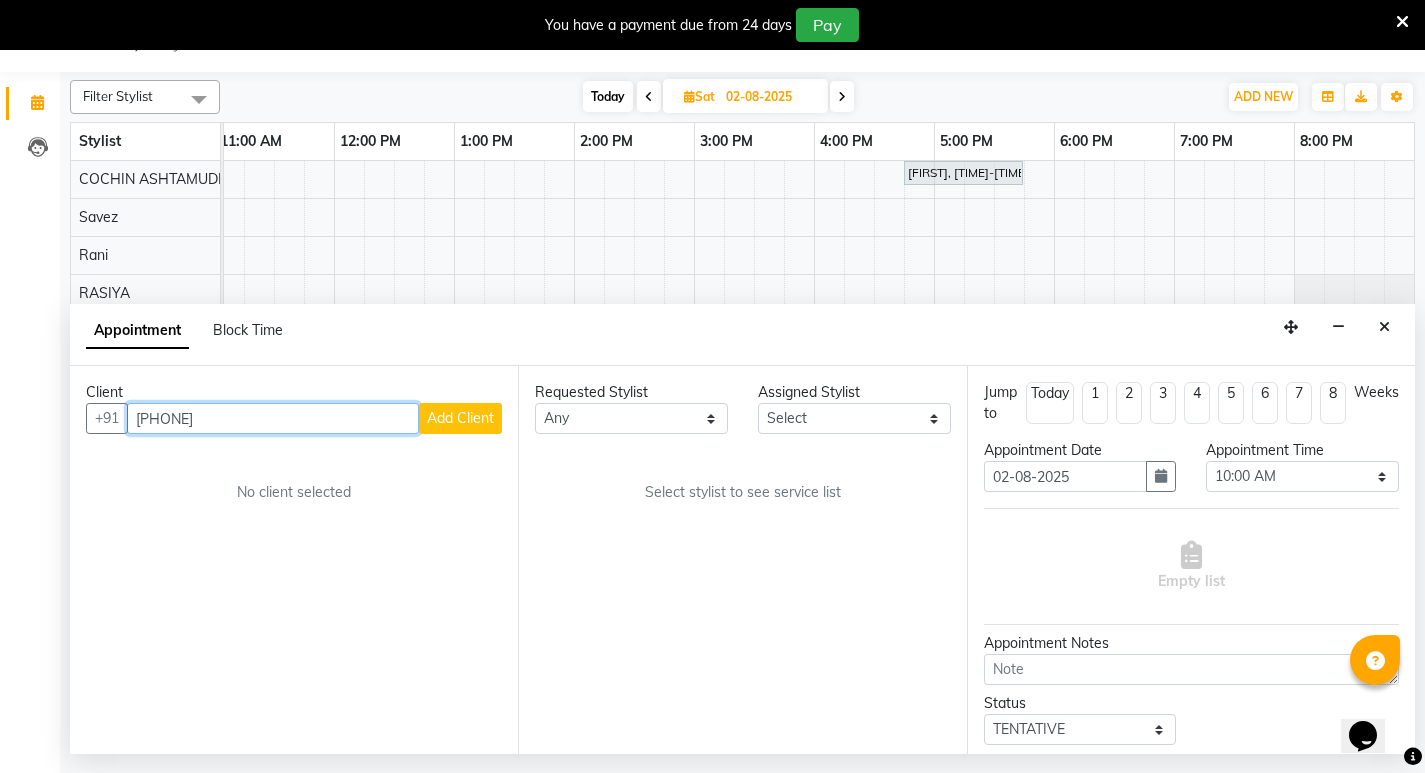 click on "[PHONE]" at bounding box center (273, 418) 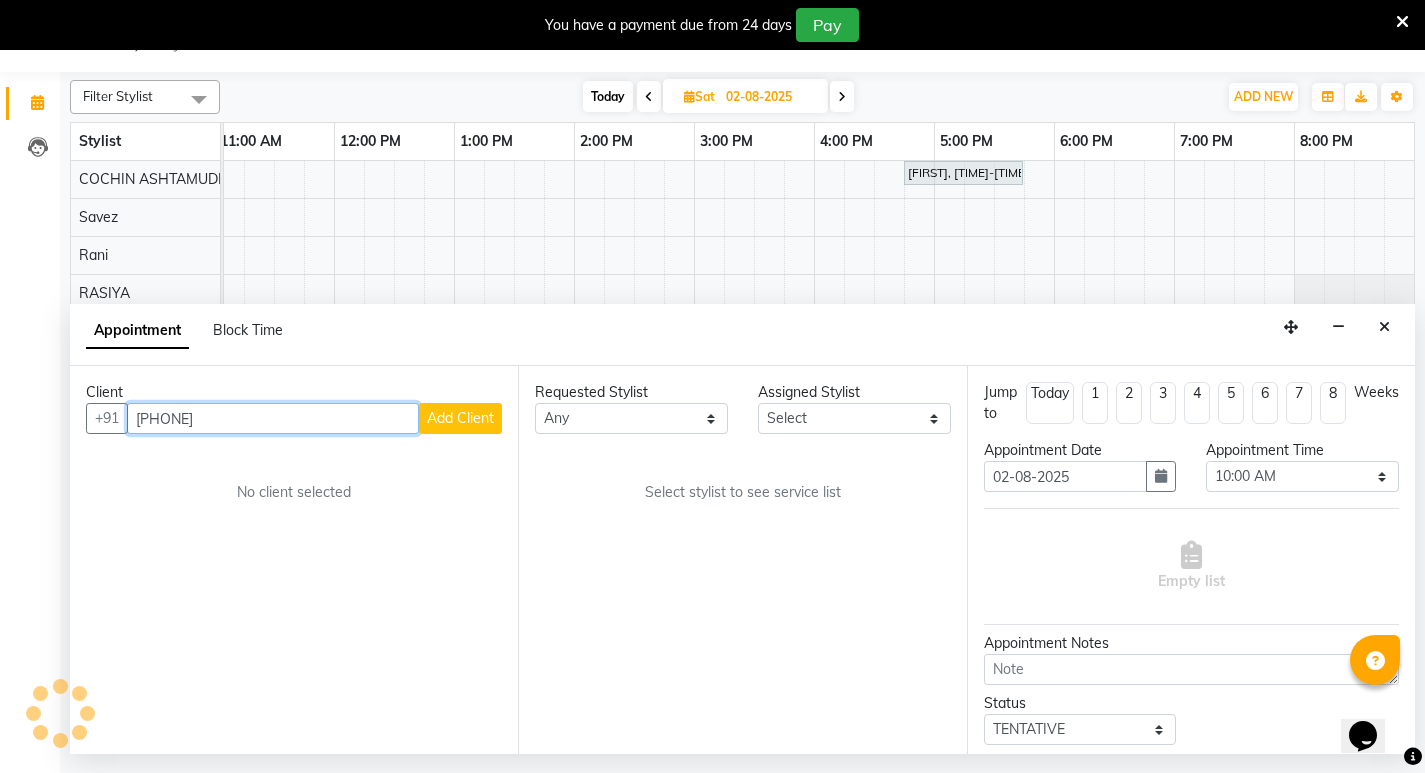 type on "[PHONE]" 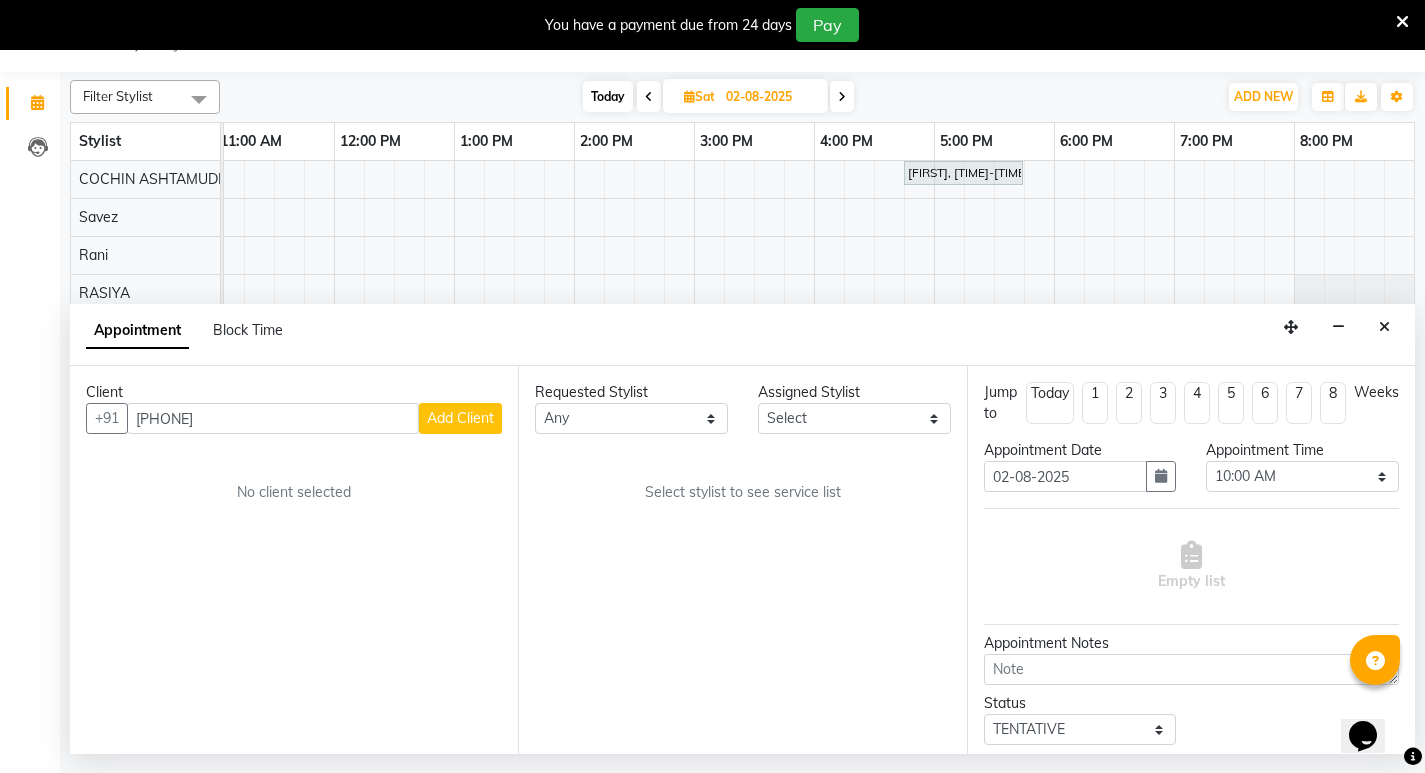 click on "Add Client" at bounding box center [460, 418] 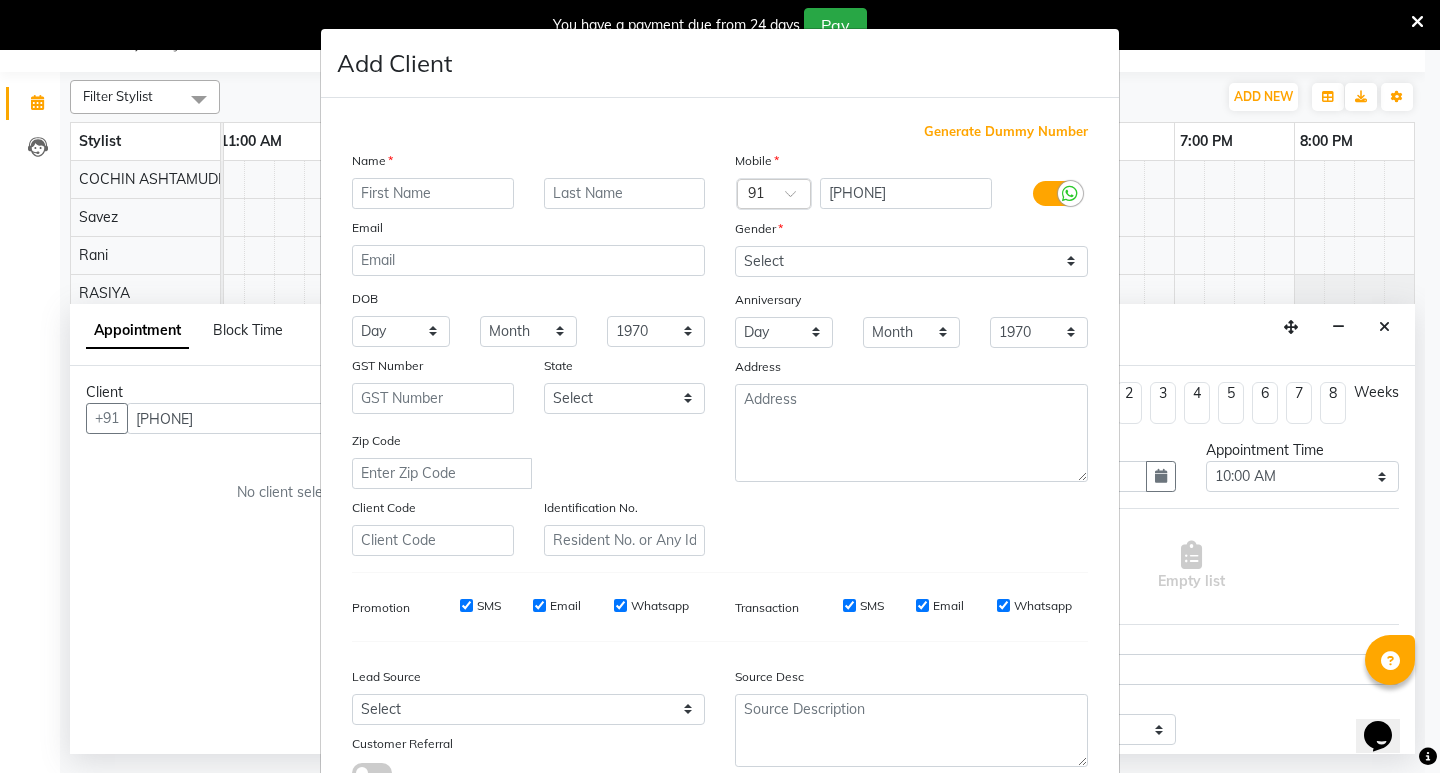 click at bounding box center [433, 193] 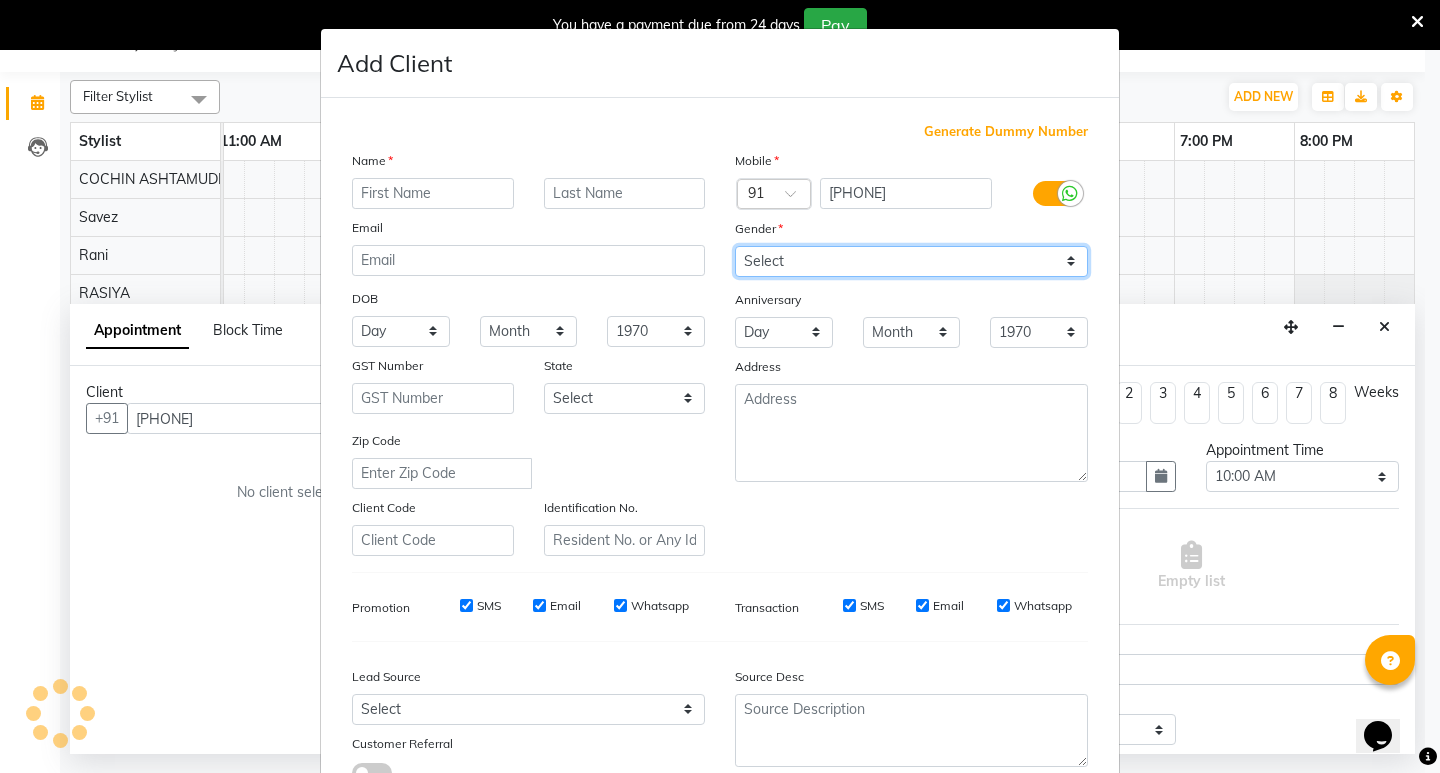 click on "Select Male Female Other Prefer Not To Say" at bounding box center [911, 261] 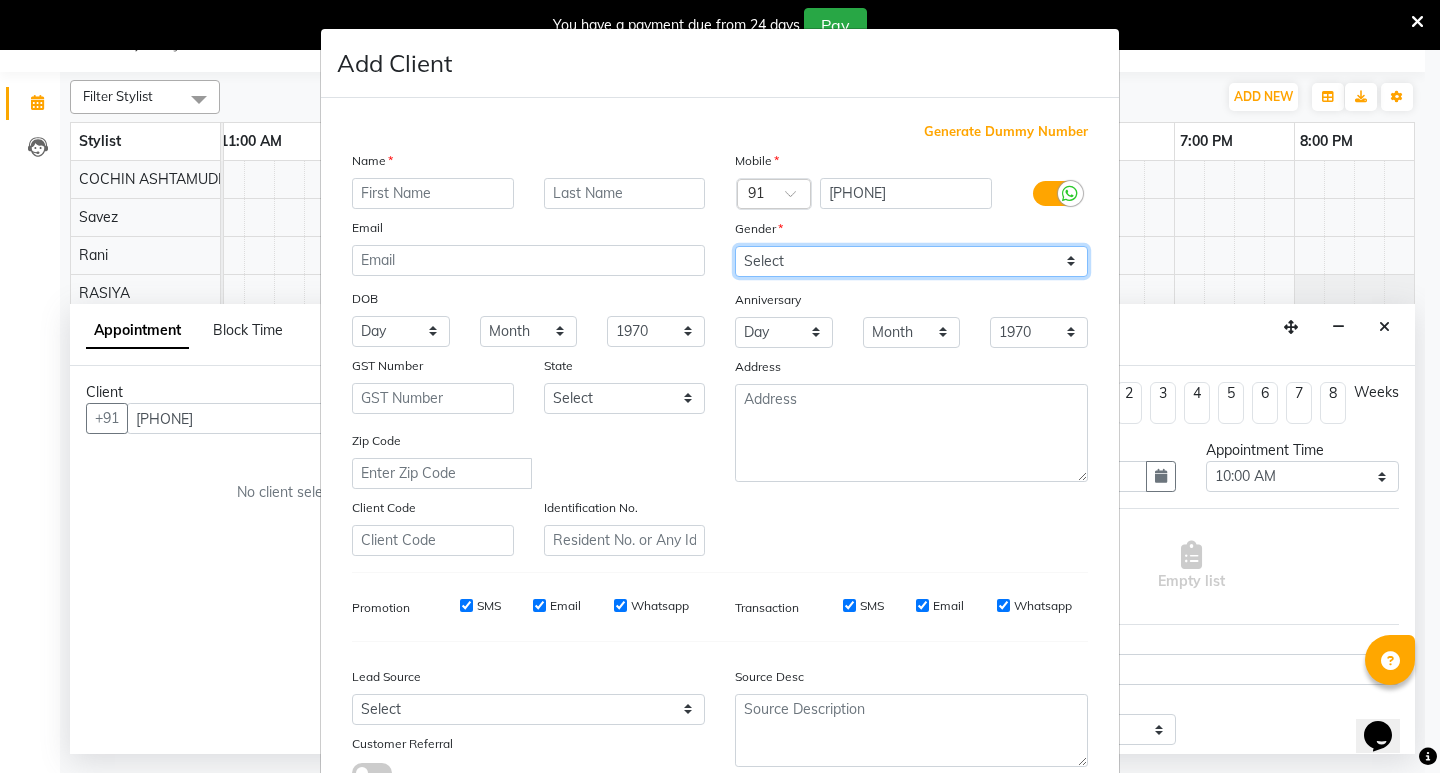select on "female" 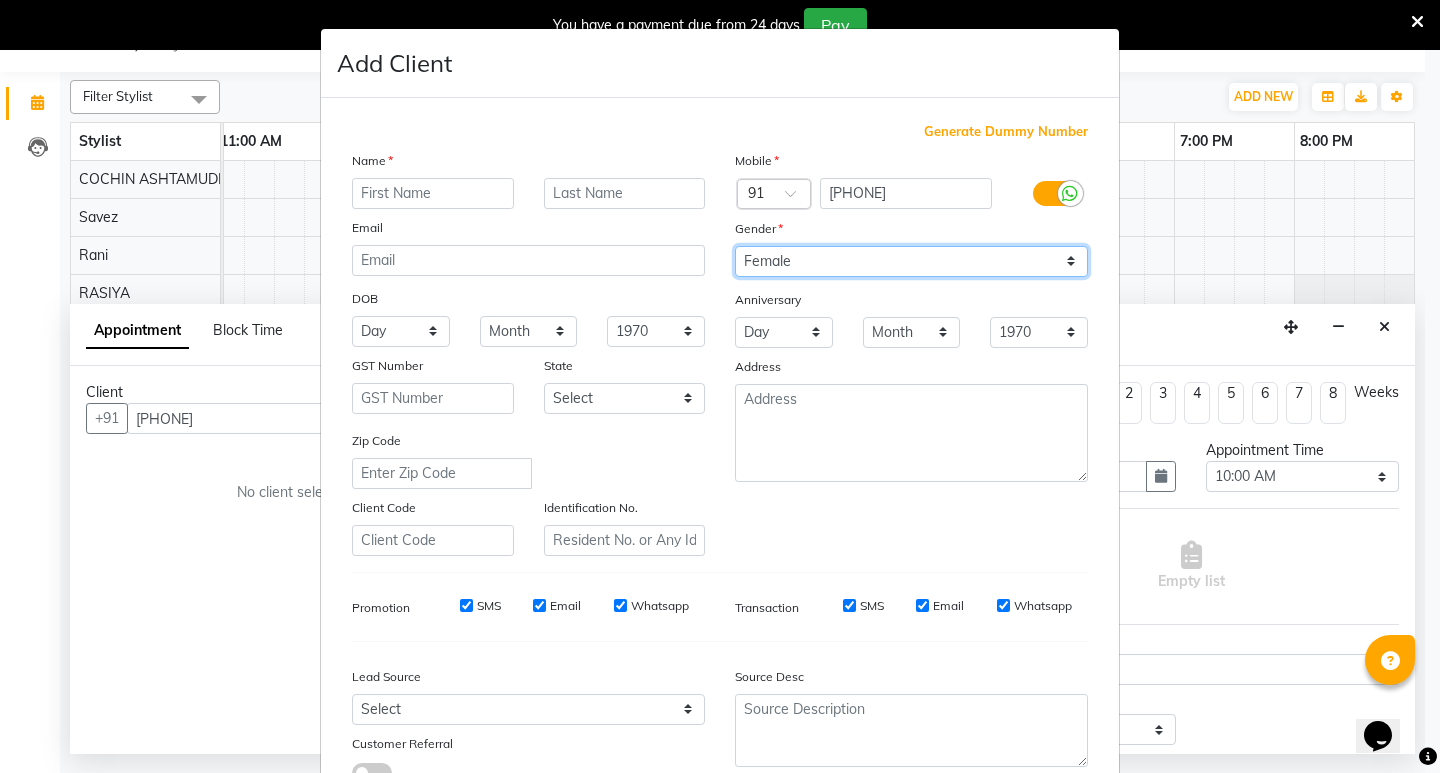 click on "Select Male Female Other Prefer Not To Say" at bounding box center [911, 261] 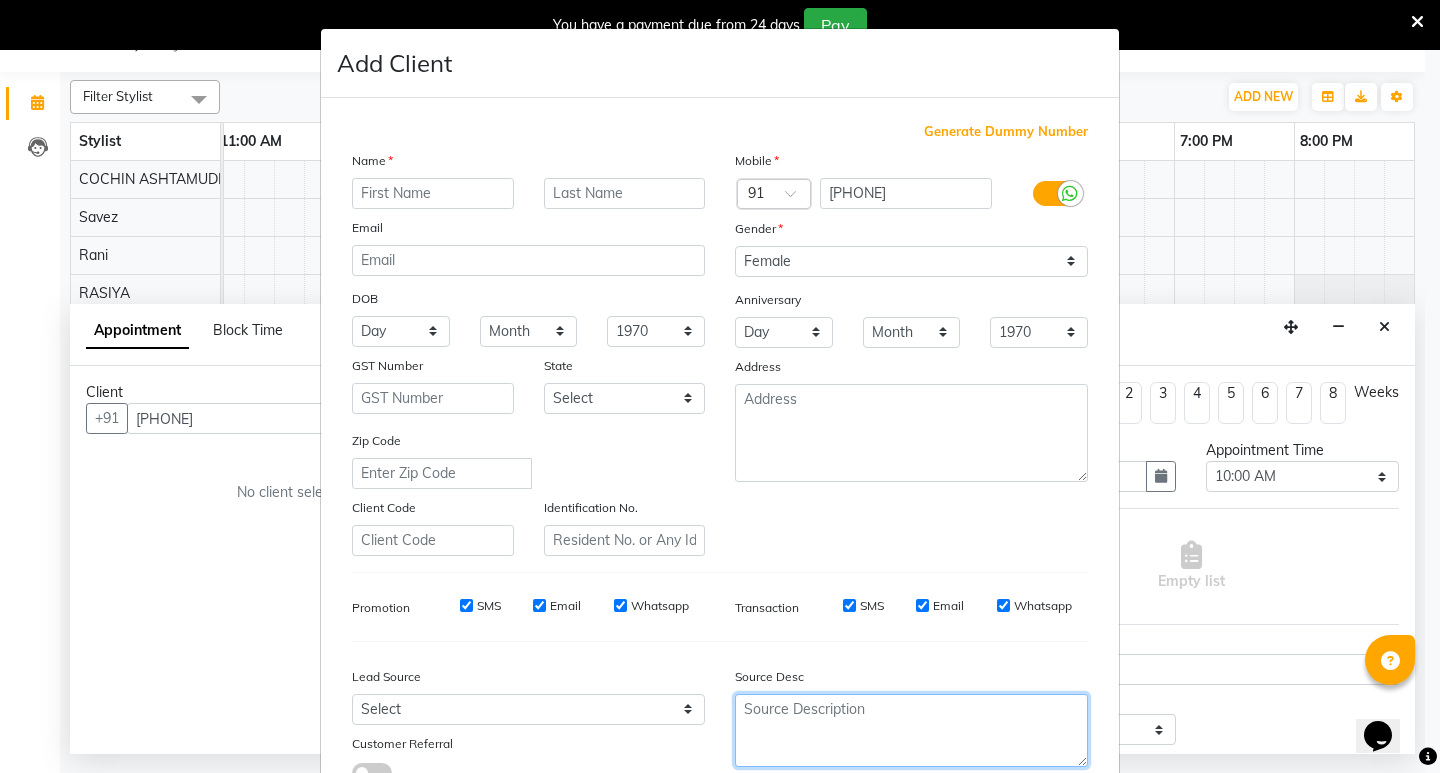 click at bounding box center [911, 730] 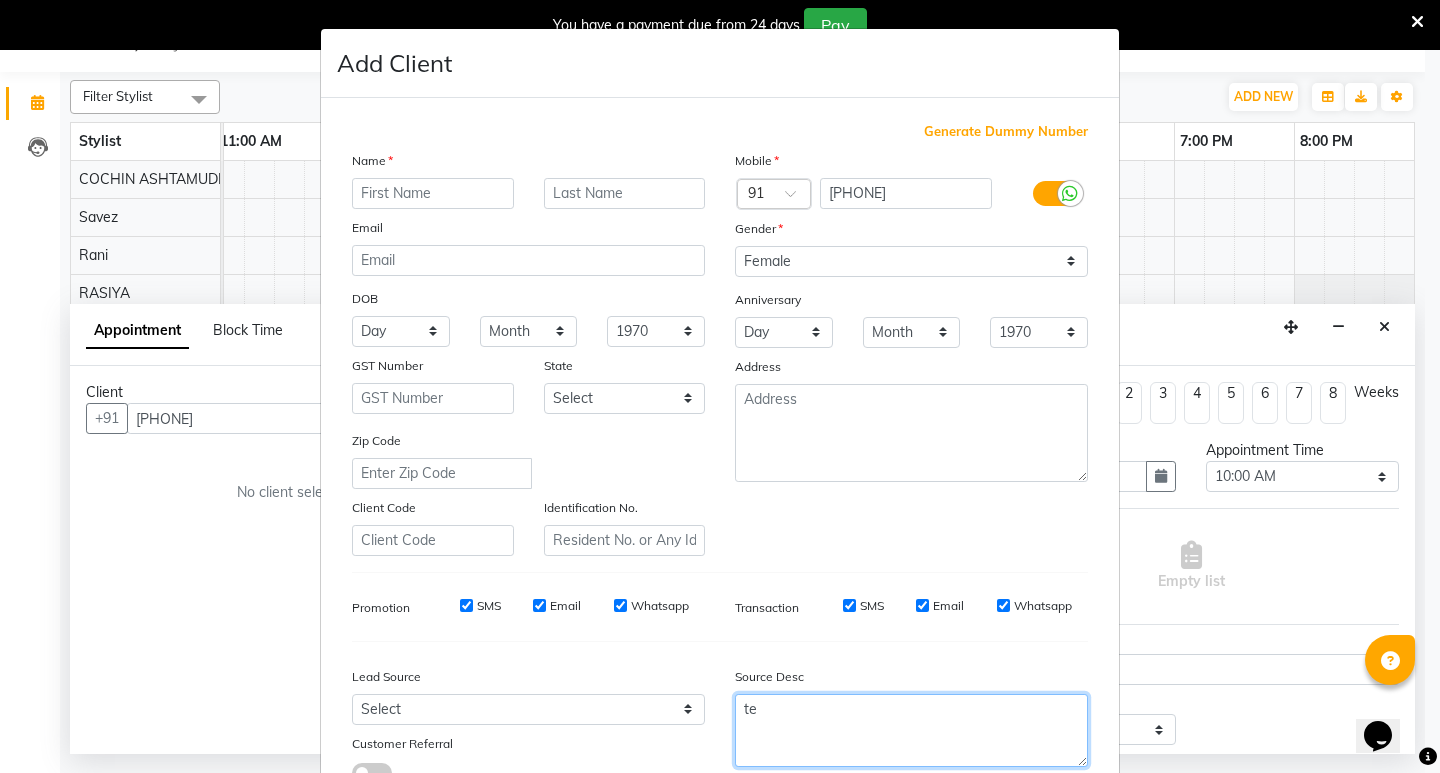 type on "t" 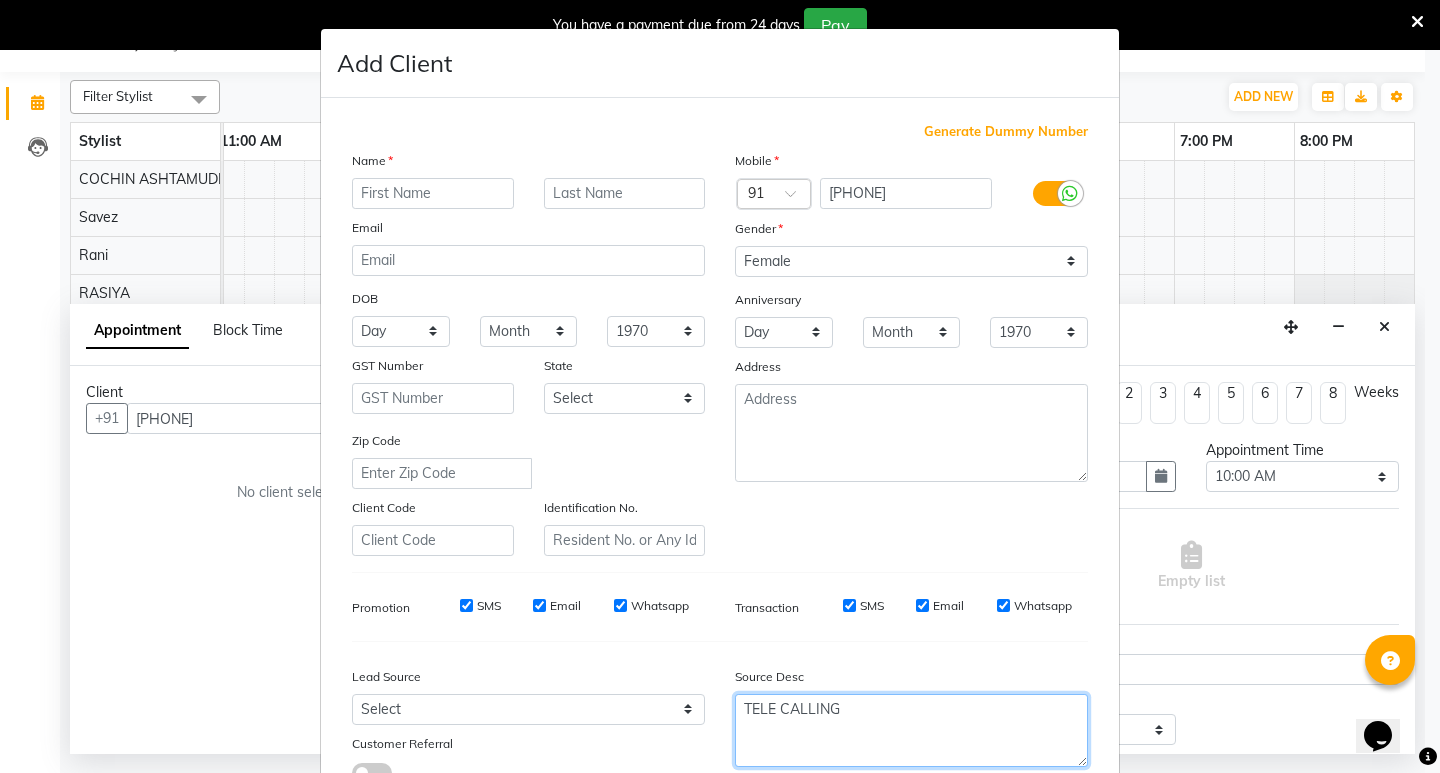 type on "TELE CALLING" 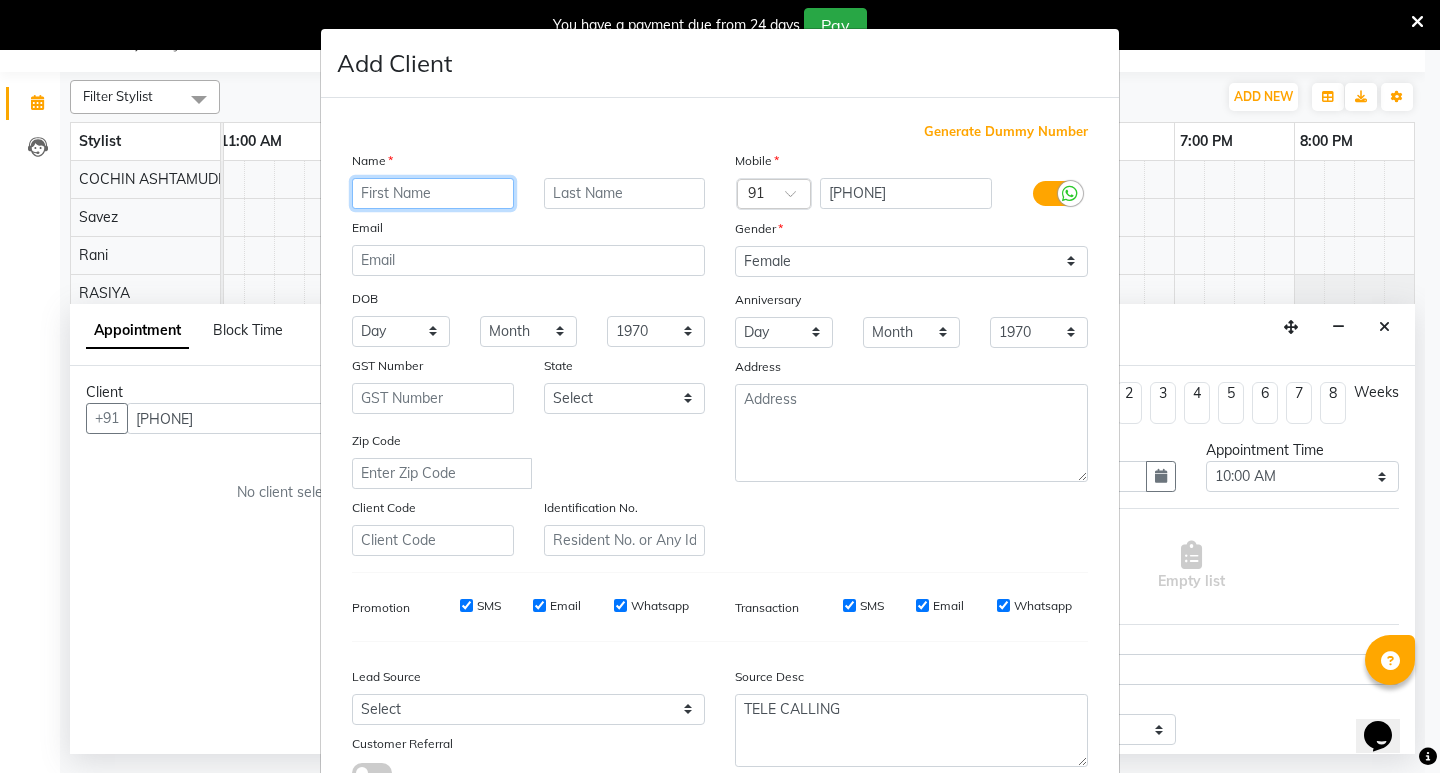 click at bounding box center [433, 193] 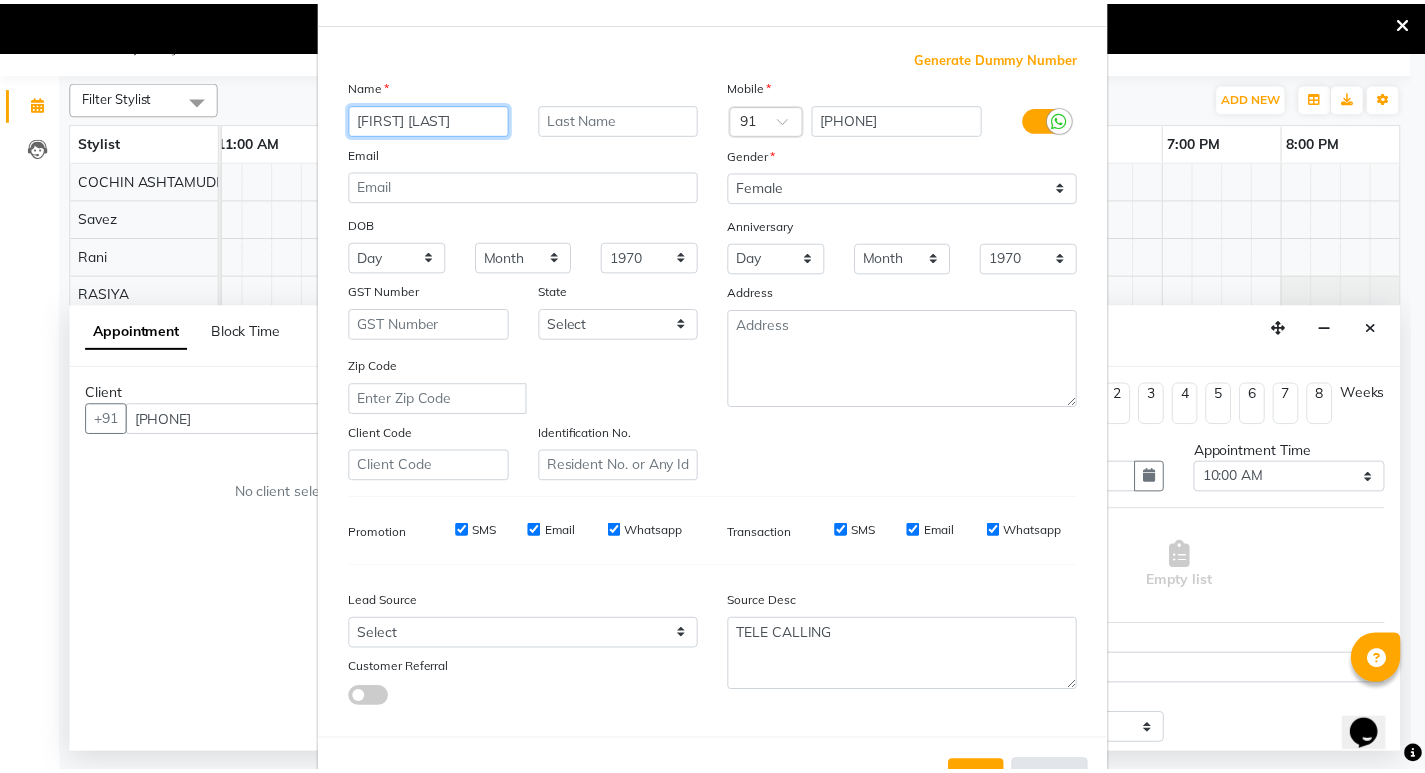 scroll, scrollTop: 150, scrollLeft: 0, axis: vertical 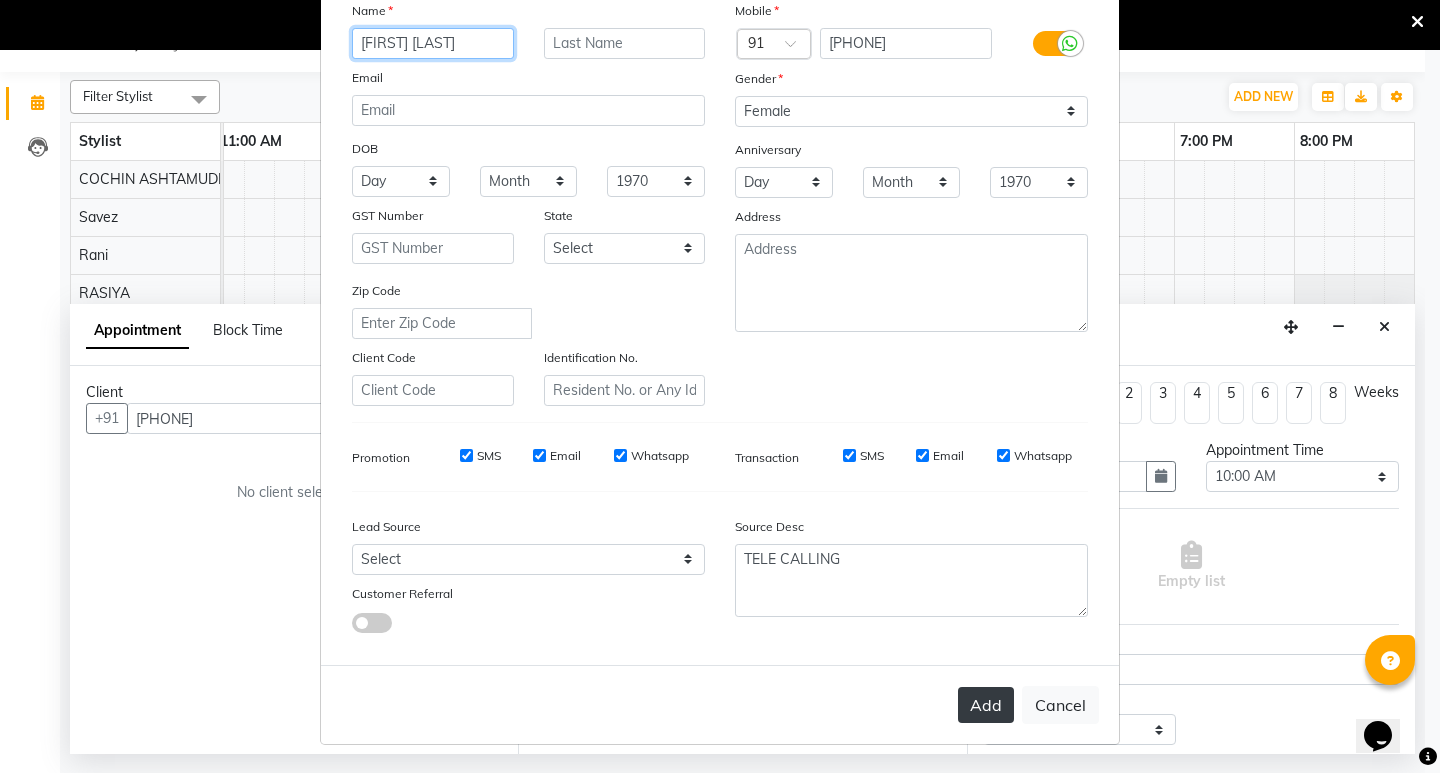type on "[FIRST] [LAST]" 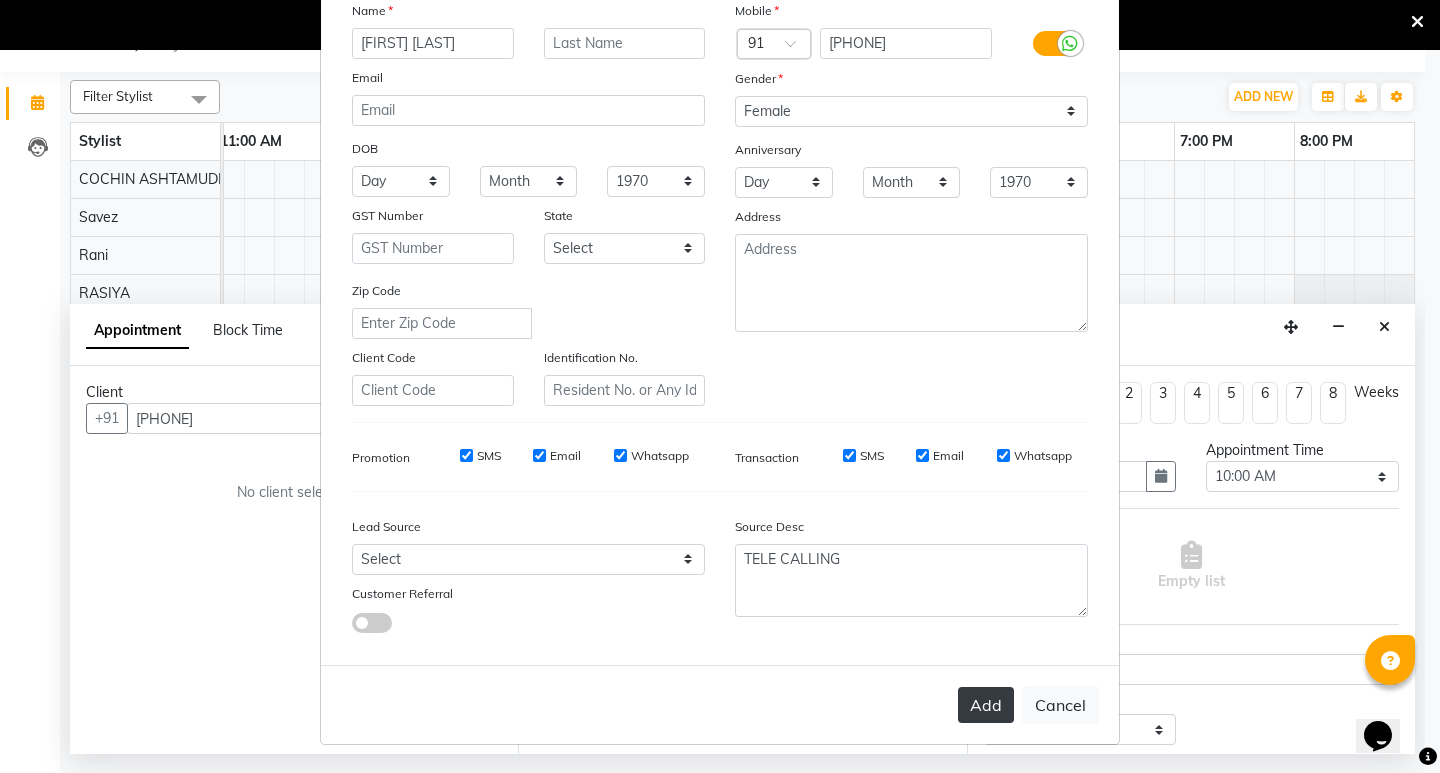 click on "Add" at bounding box center (986, 705) 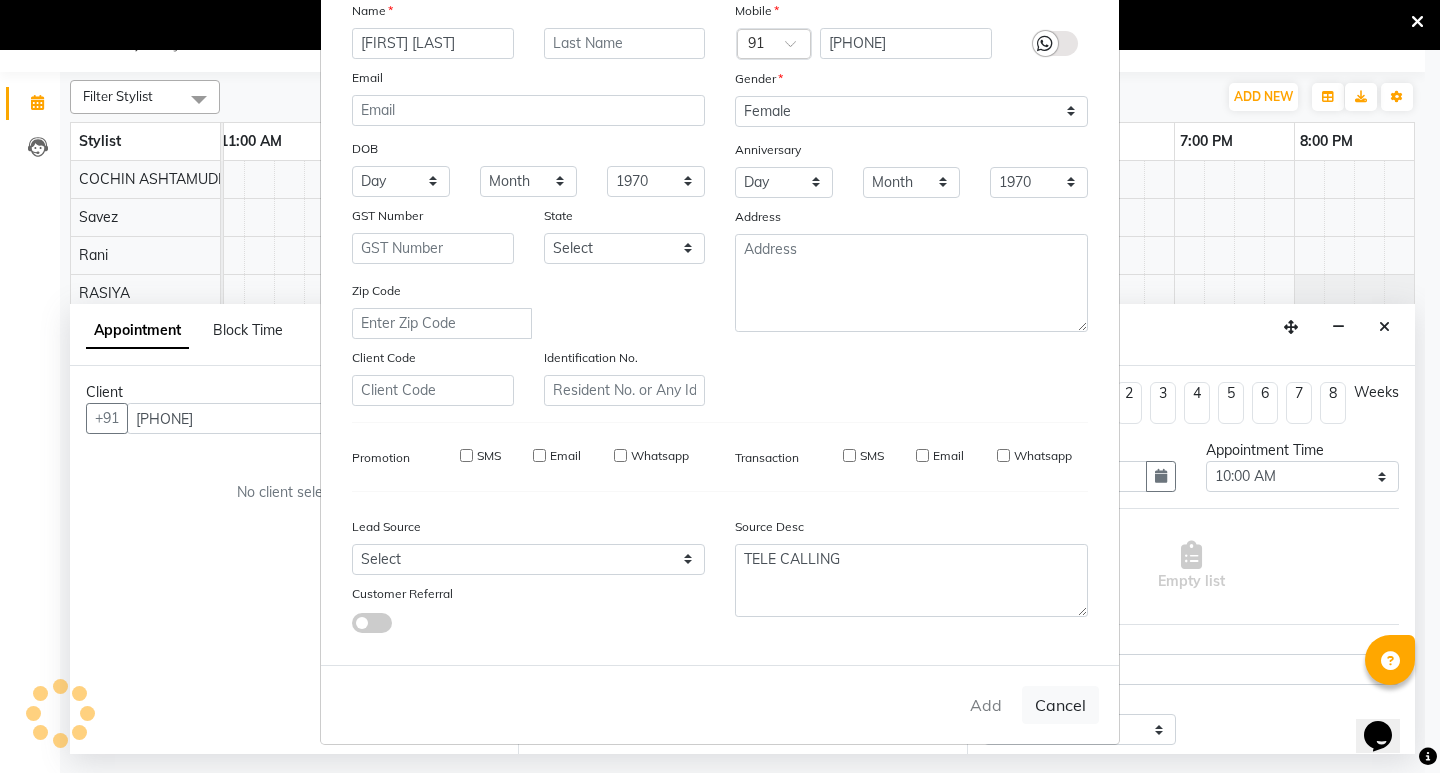 type on "86******12" 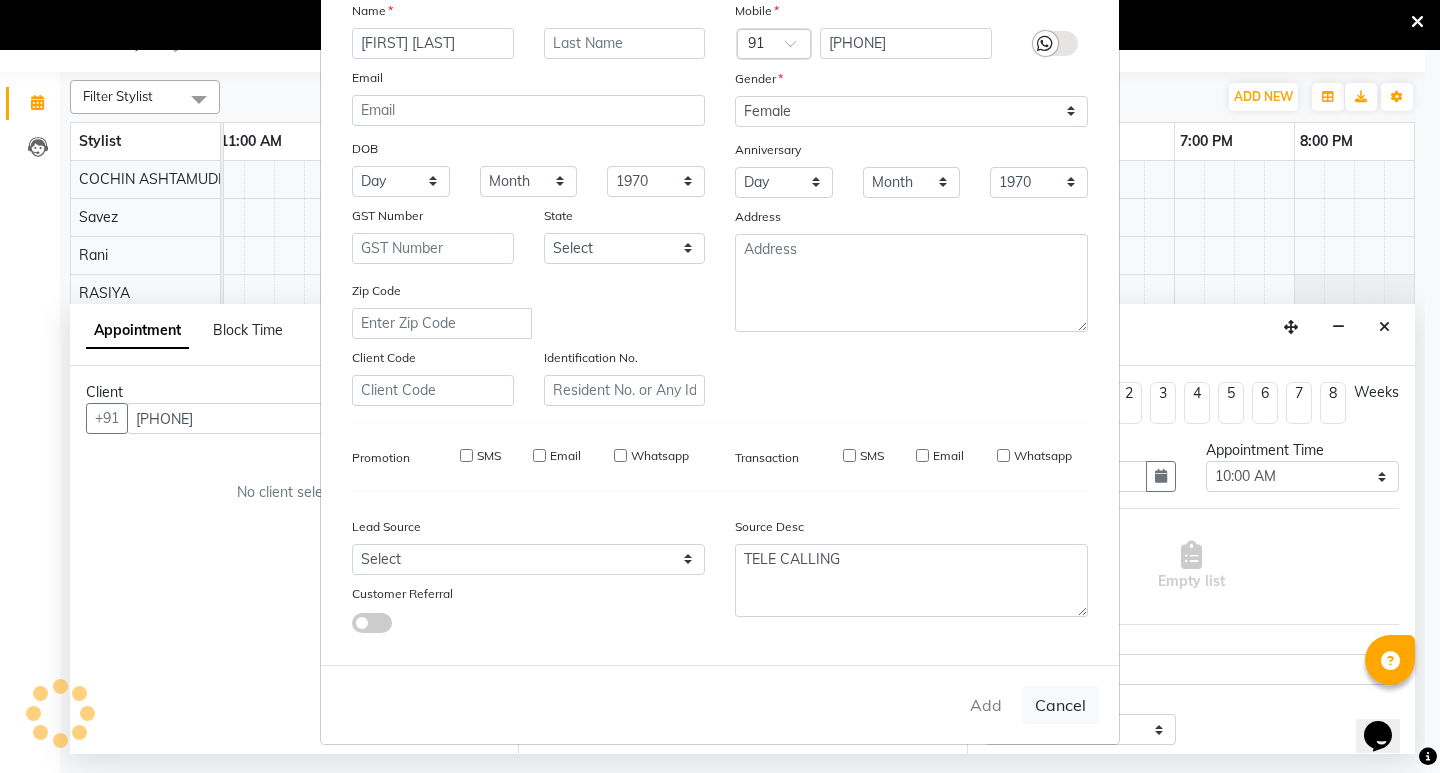 type 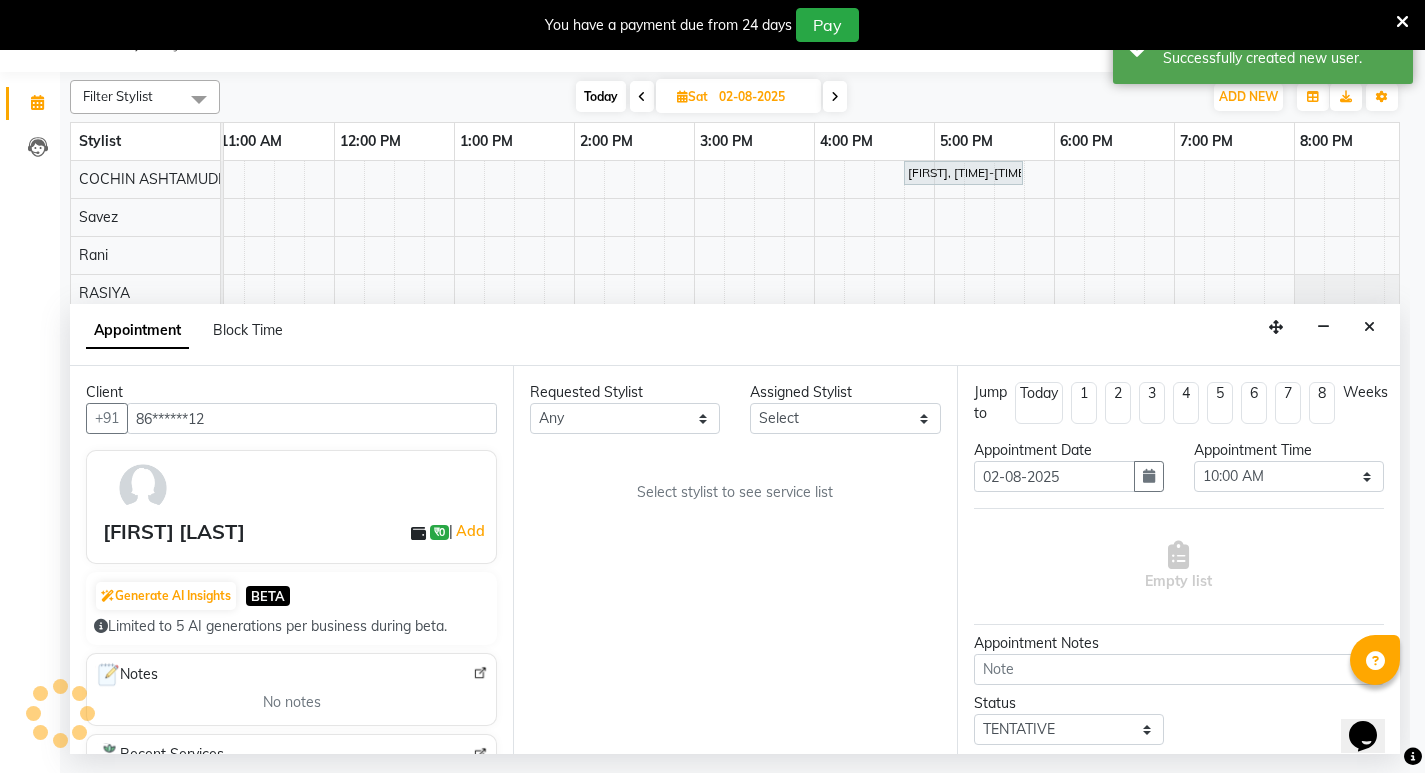 scroll, scrollTop: 0, scrollLeft: 235, axis: horizontal 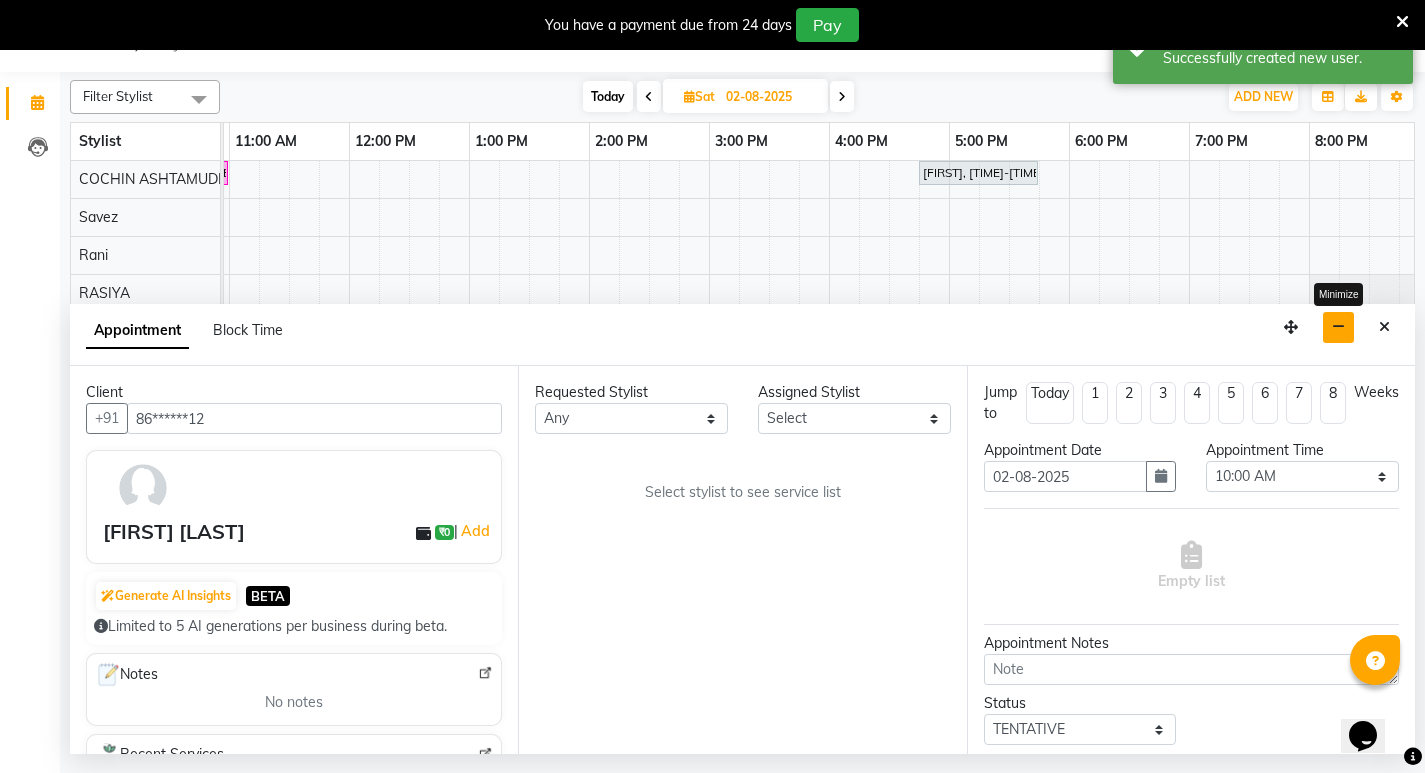 click at bounding box center (1338, 327) 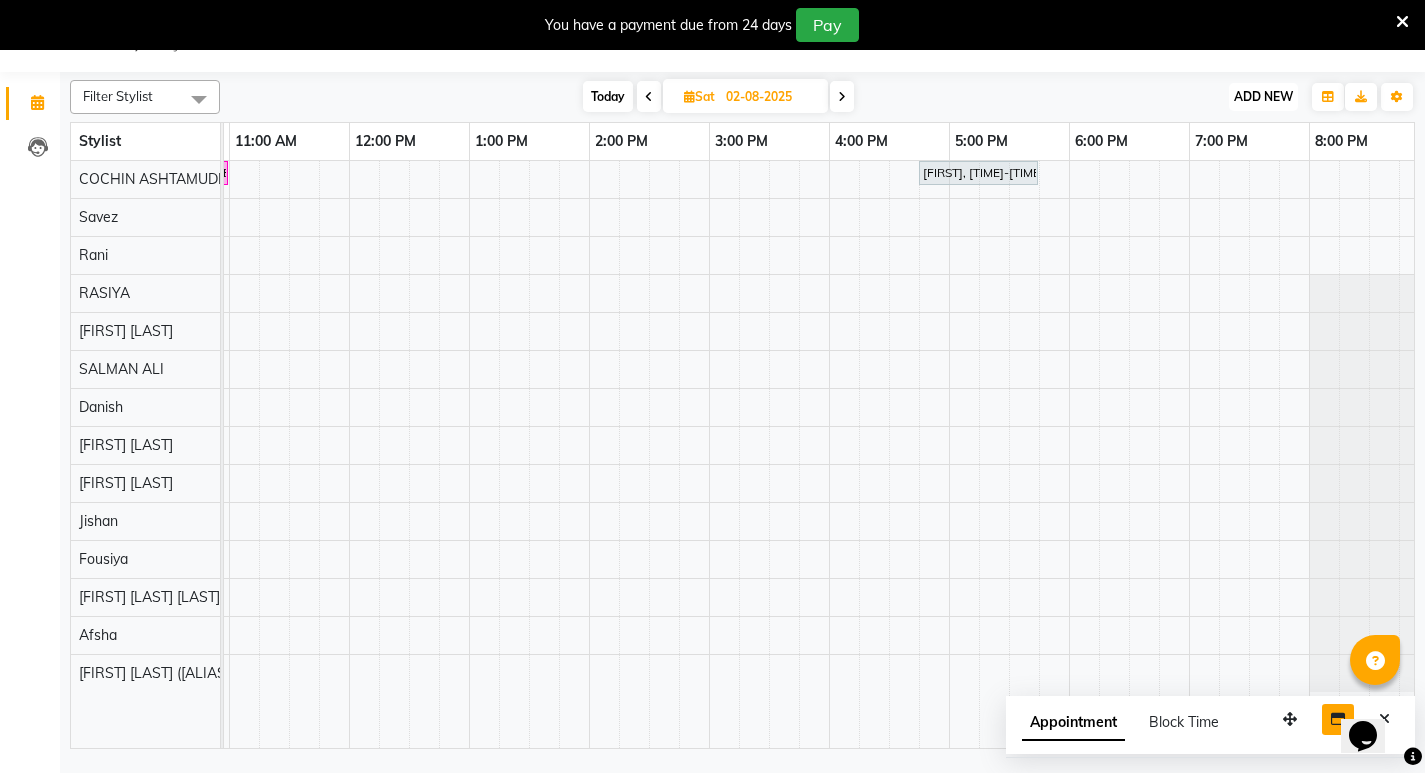 click on "ADD NEW" at bounding box center (1263, 96) 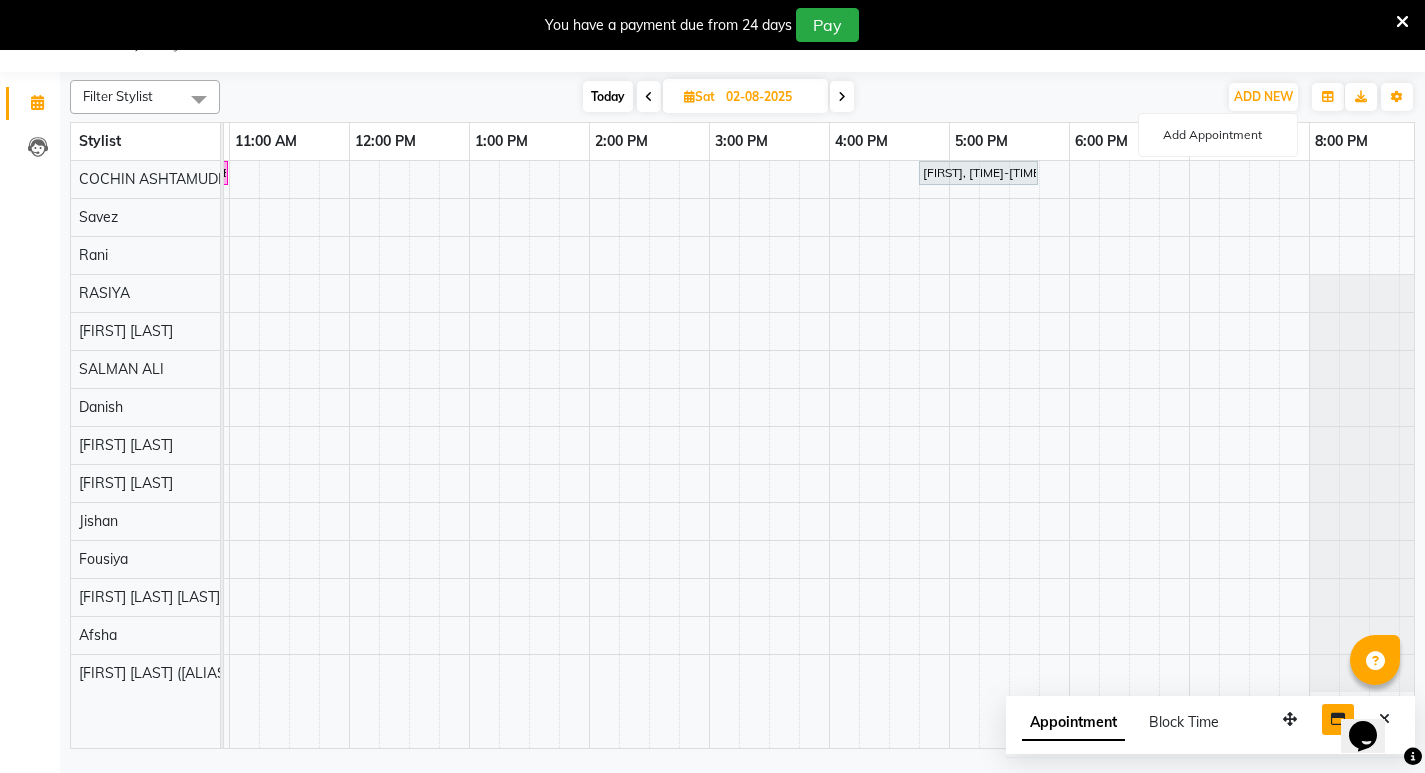 click on "Add Appointment" at bounding box center [1218, 135] 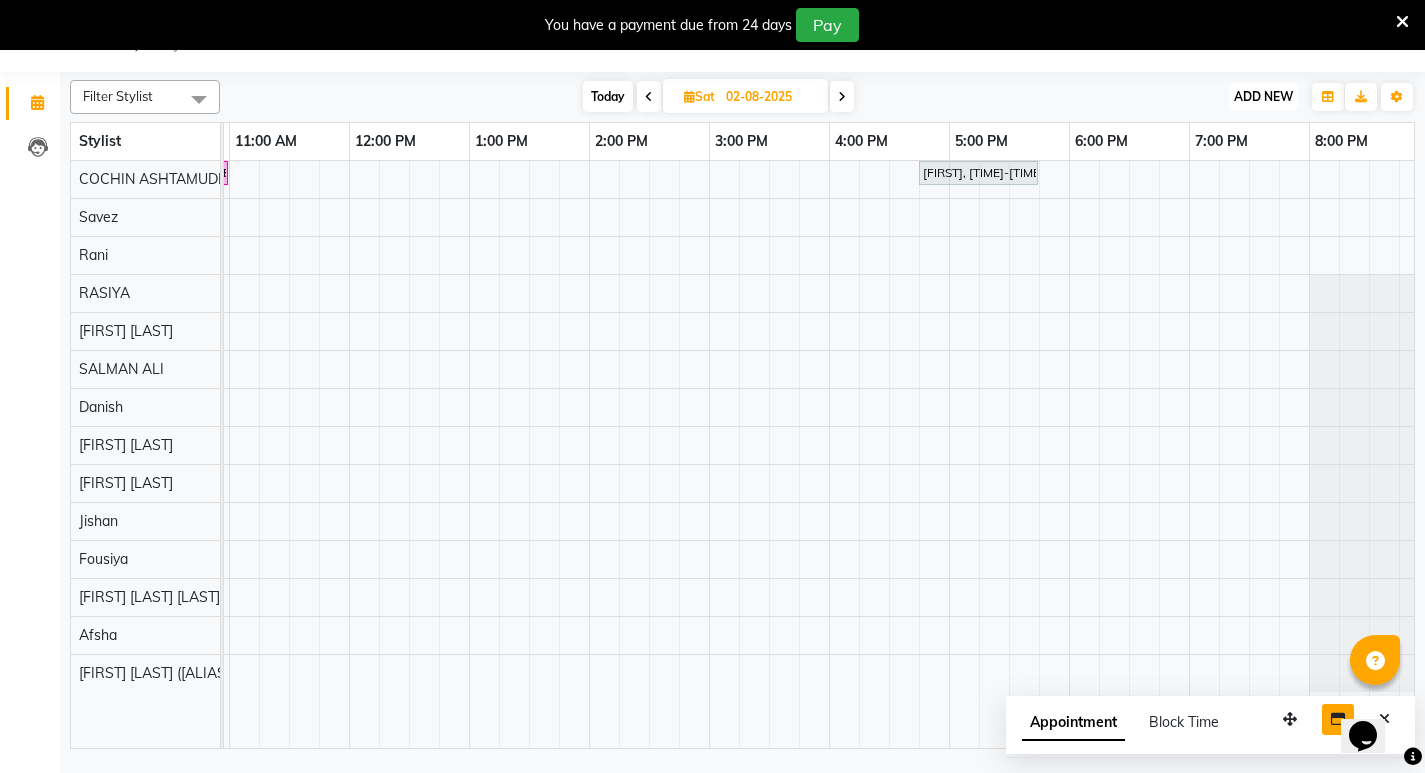 click on "ADD NEW" at bounding box center (1263, 96) 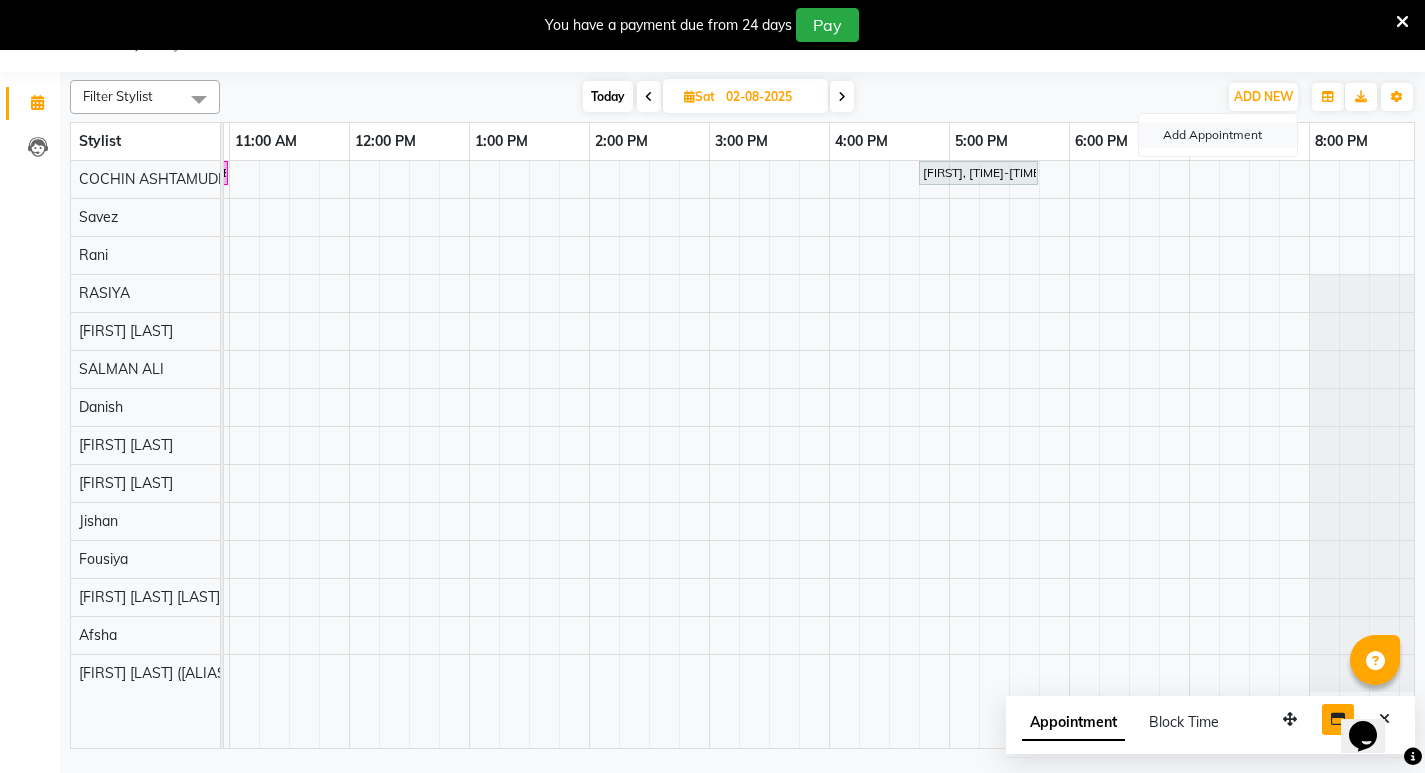 click on "Add Appointment" at bounding box center (1218, 135) 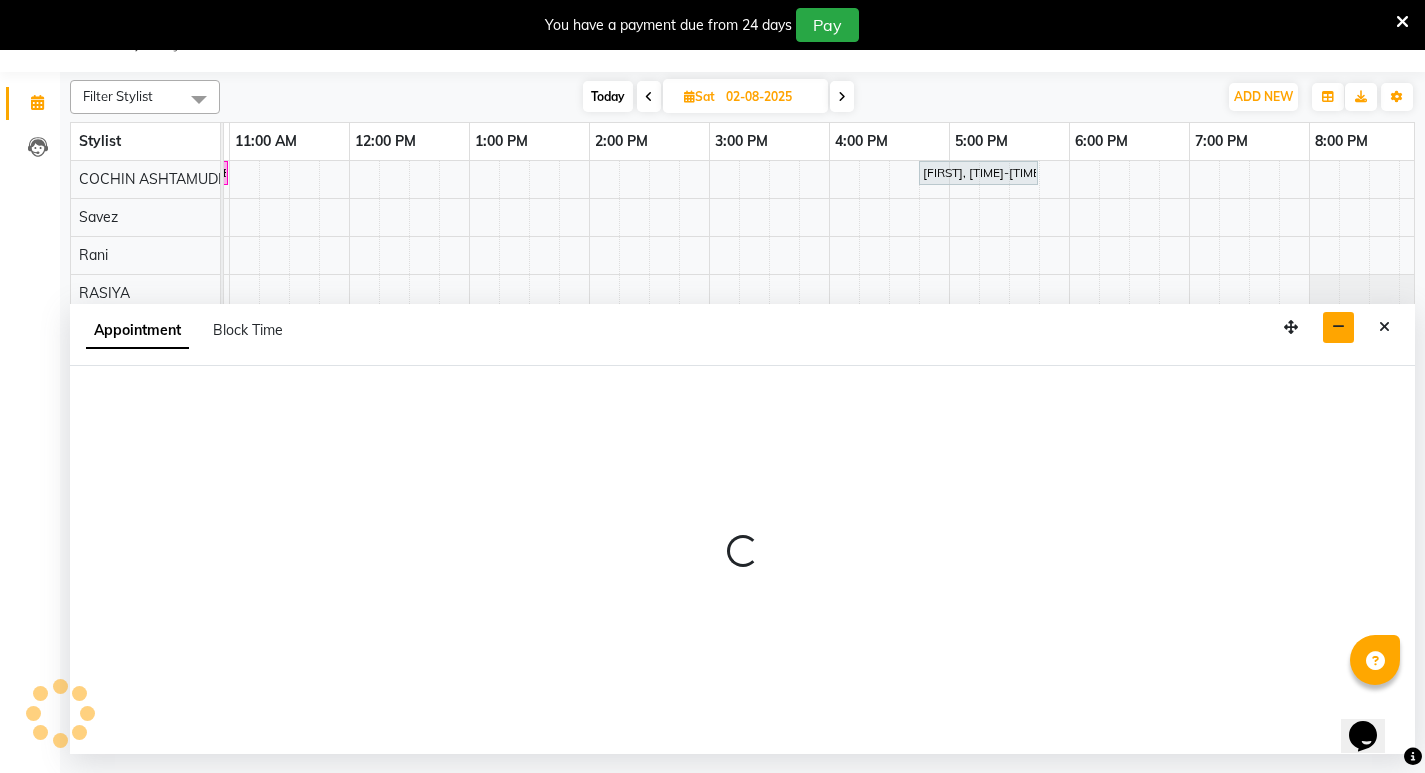 select on "600" 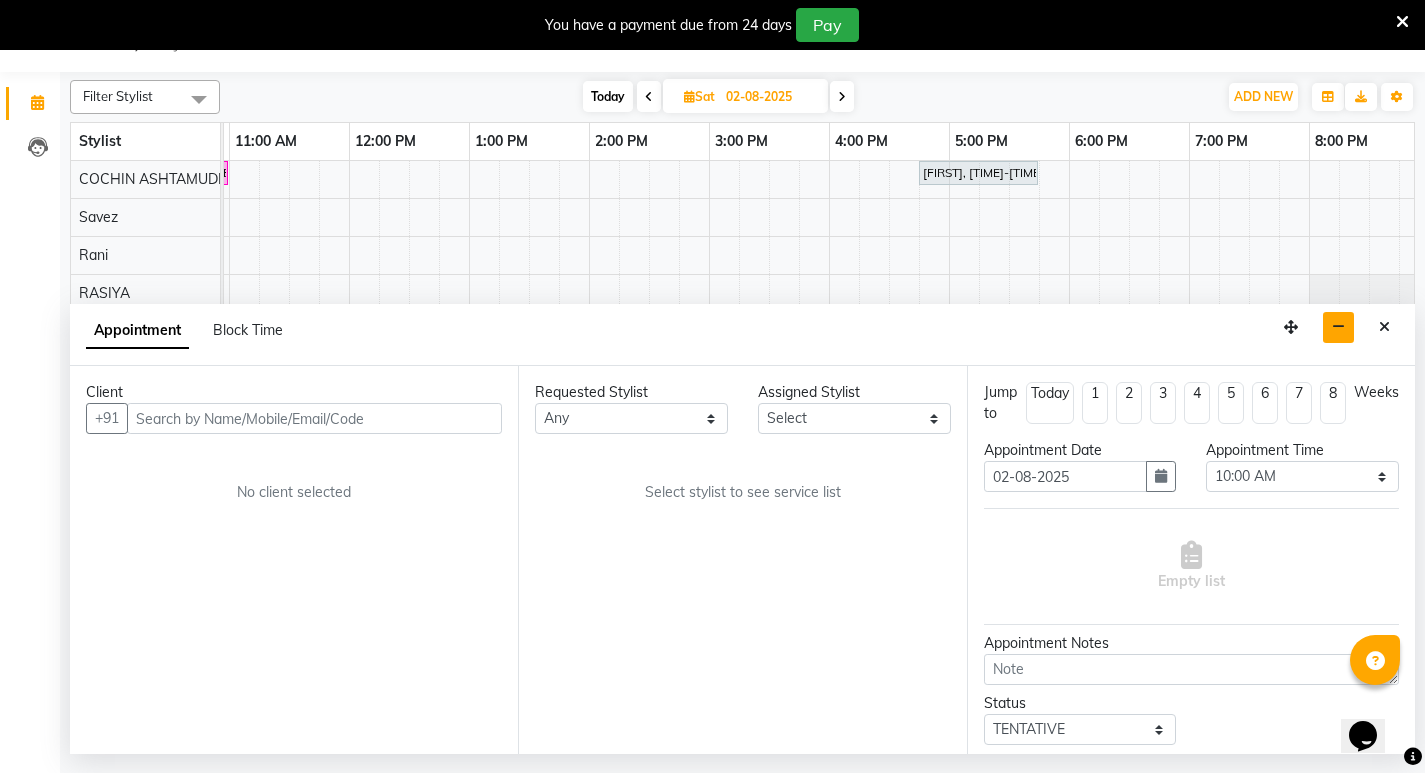 click at bounding box center (314, 418) 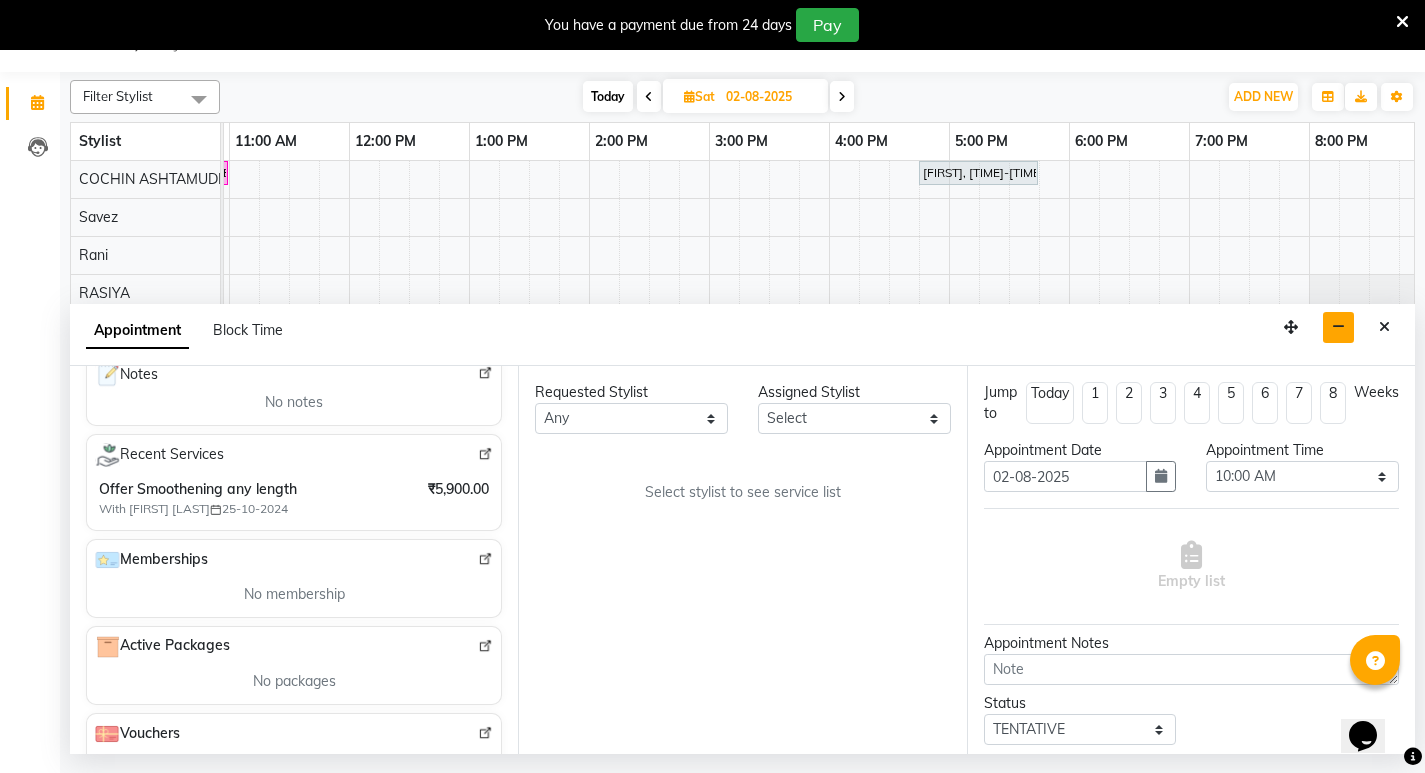 scroll, scrollTop: 0, scrollLeft: 0, axis: both 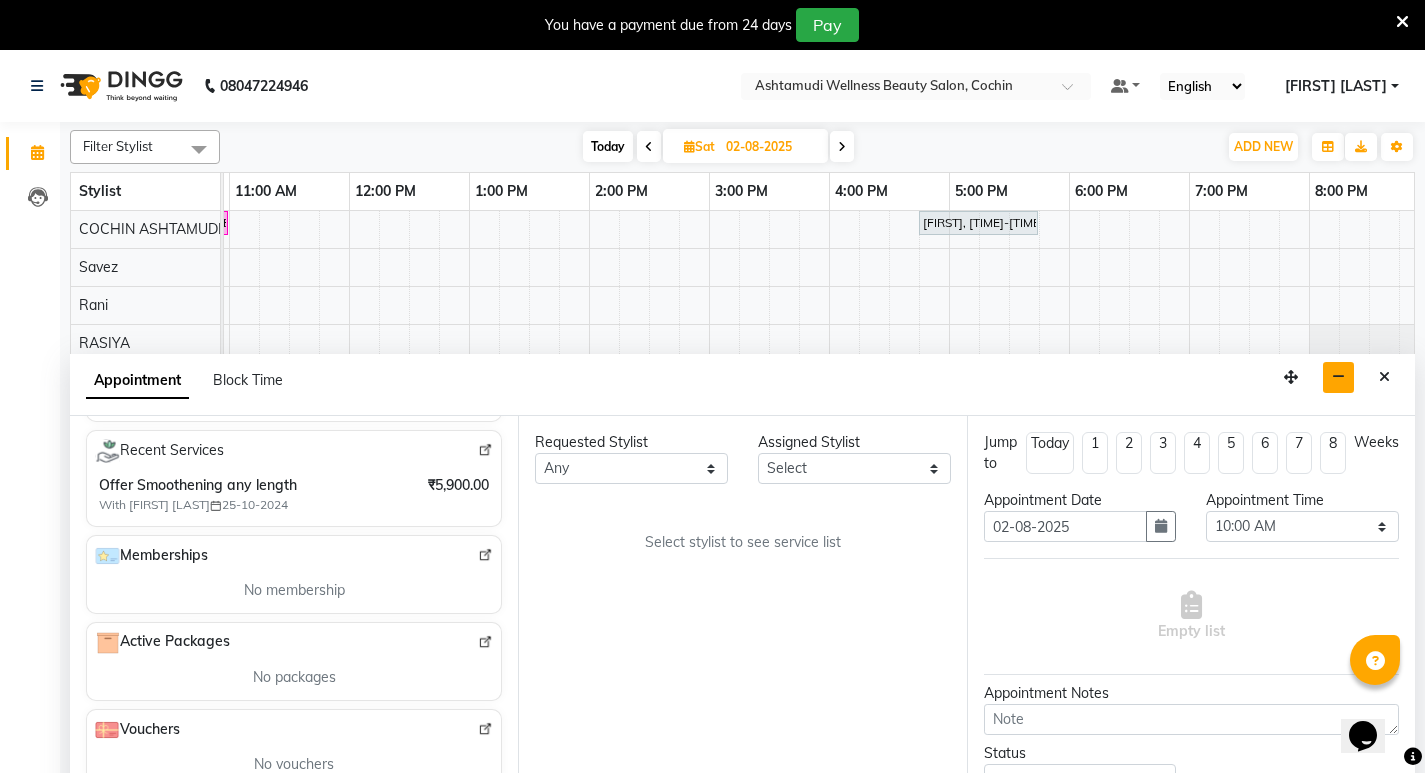 type on "99******47" 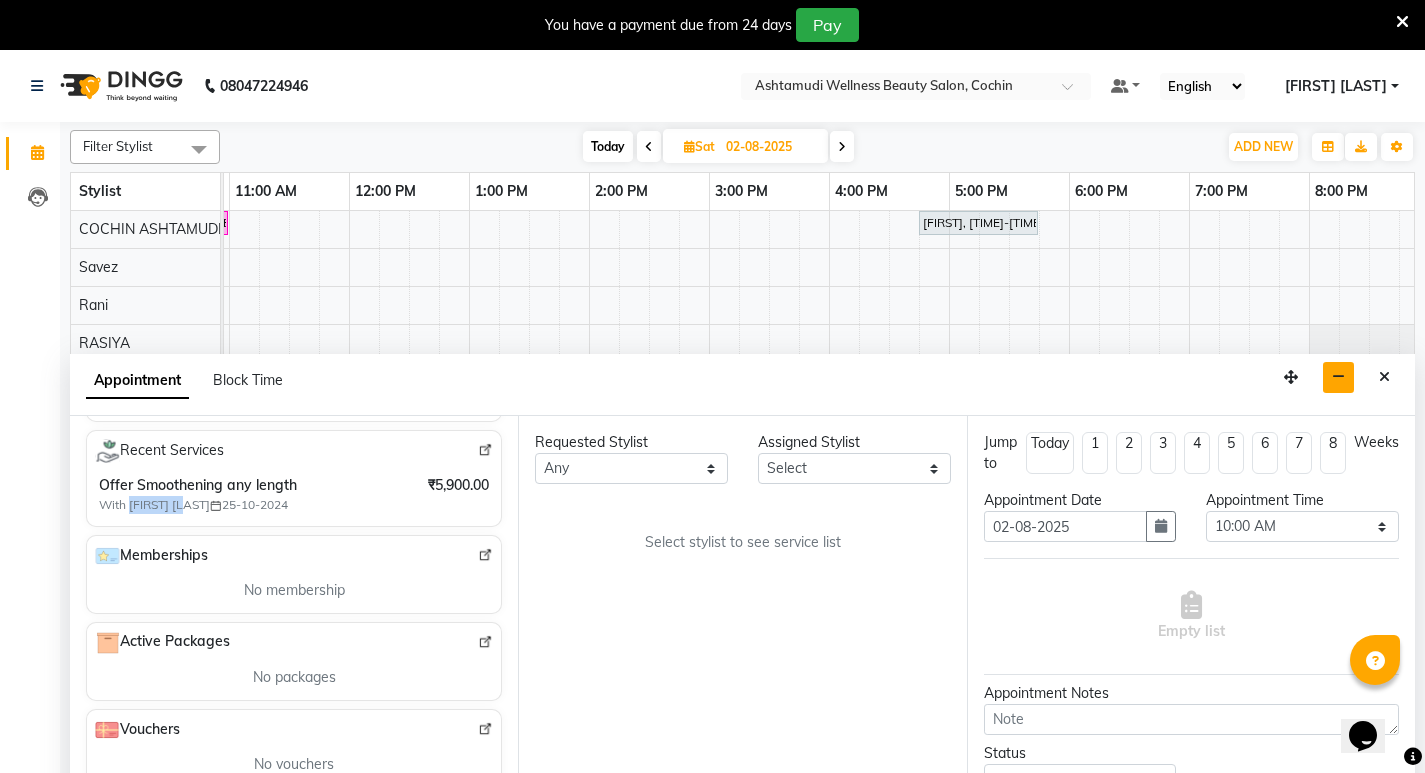drag, startPoint x: 128, startPoint y: 508, endPoint x: 207, endPoint y: 510, distance: 79.025314 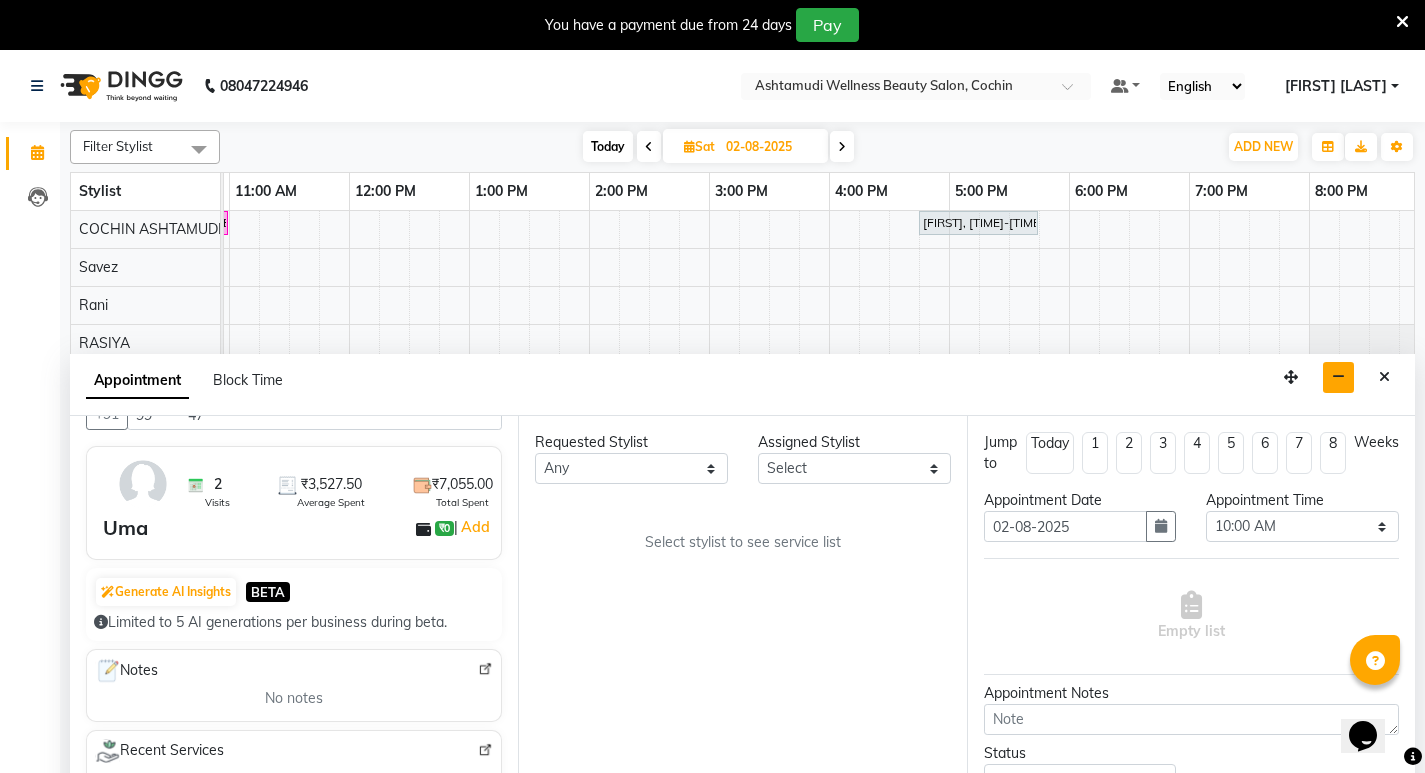 scroll, scrollTop: 0, scrollLeft: 0, axis: both 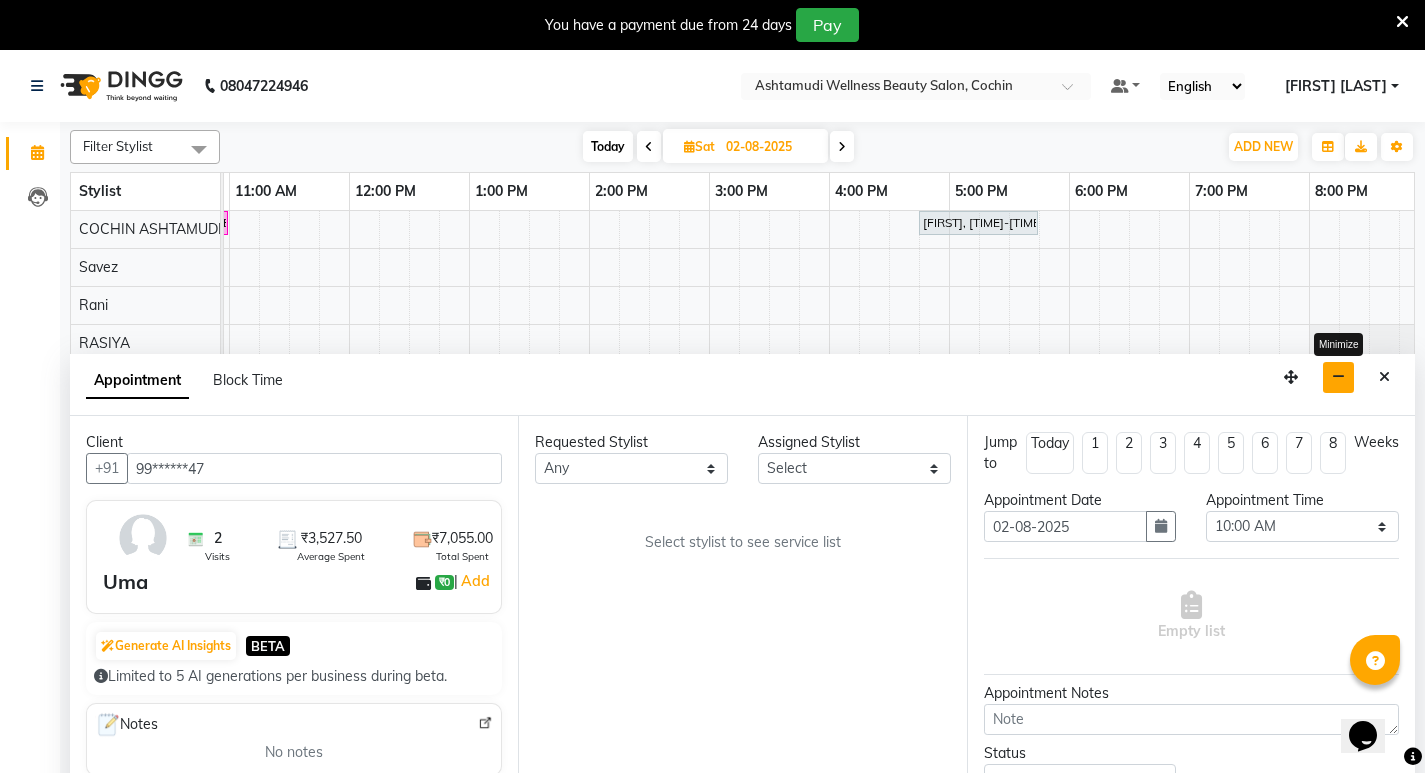 click at bounding box center [1338, 377] 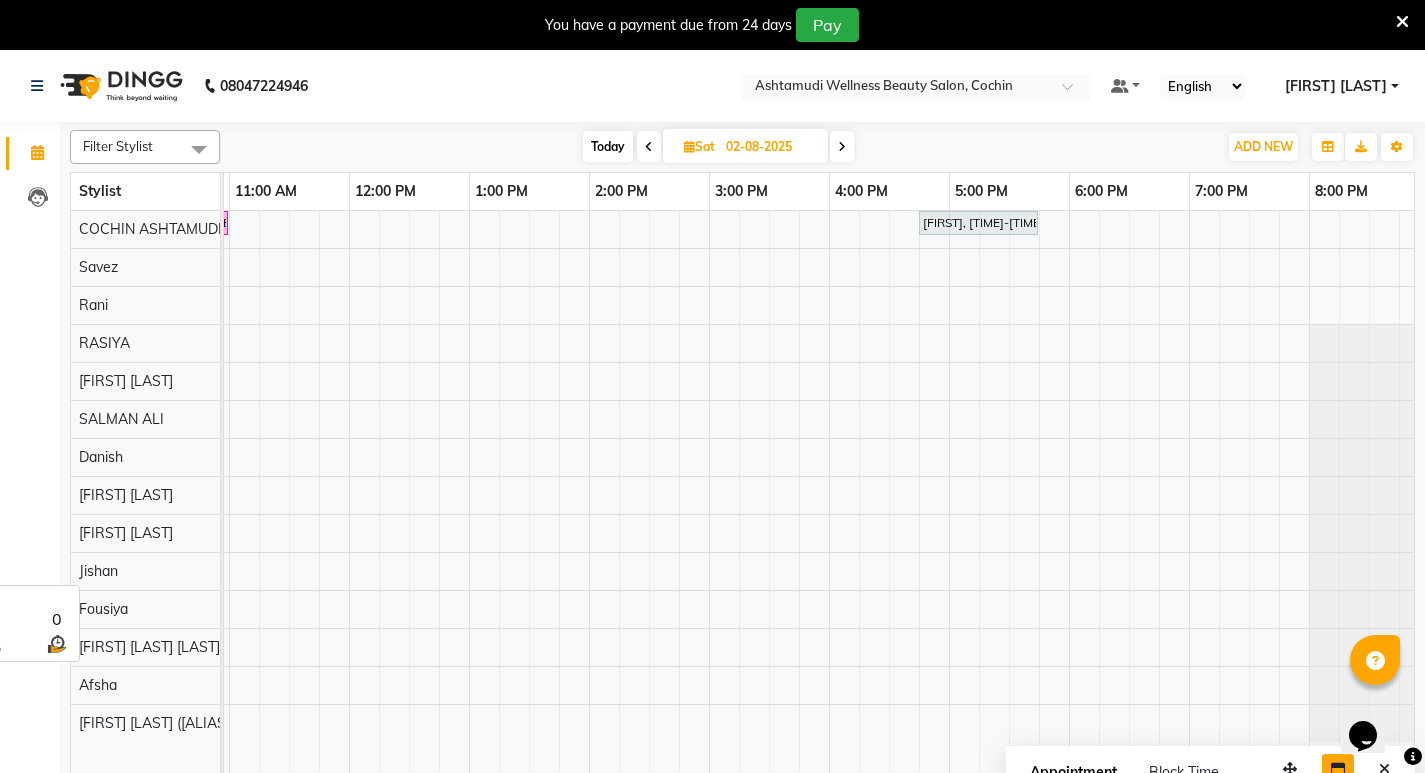 scroll, scrollTop: 50, scrollLeft: 0, axis: vertical 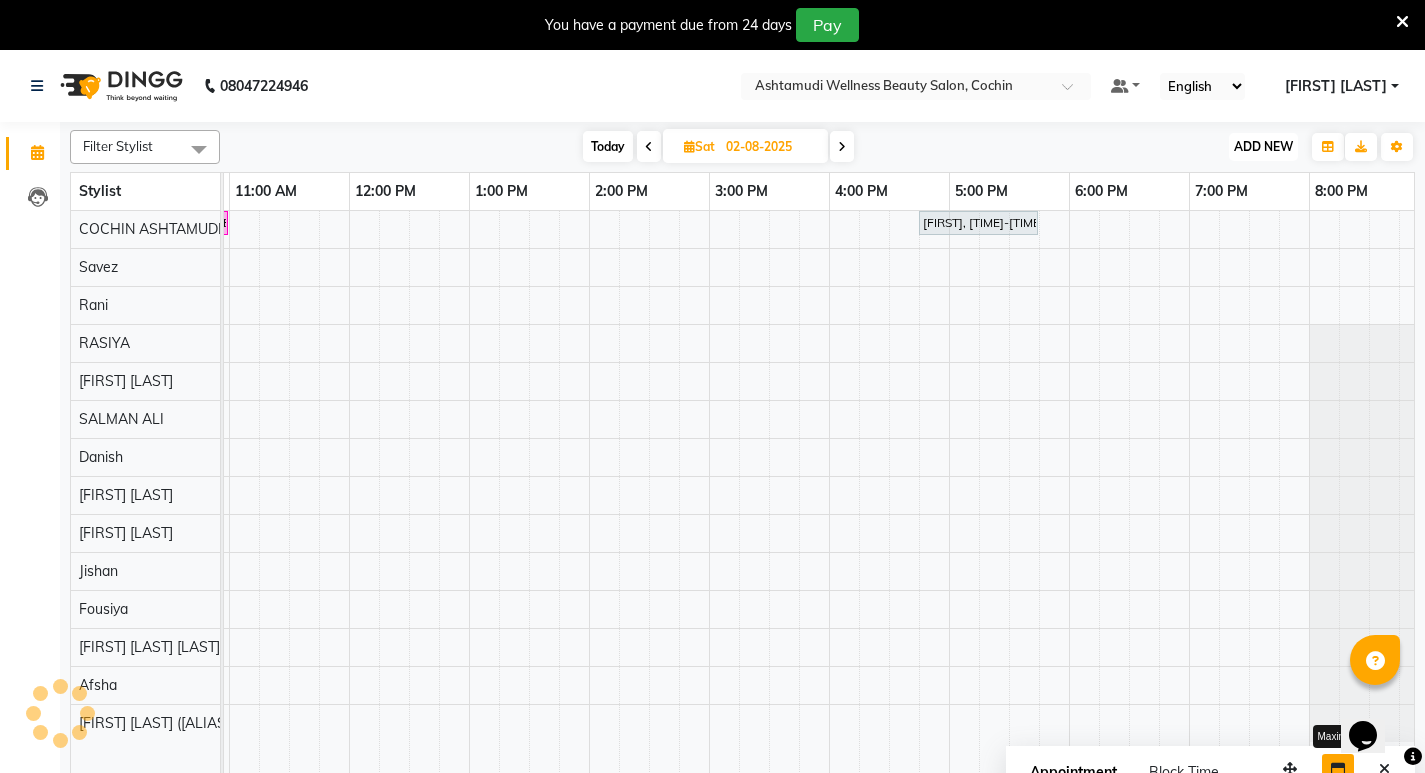 click on "ADD NEW" at bounding box center [1263, 146] 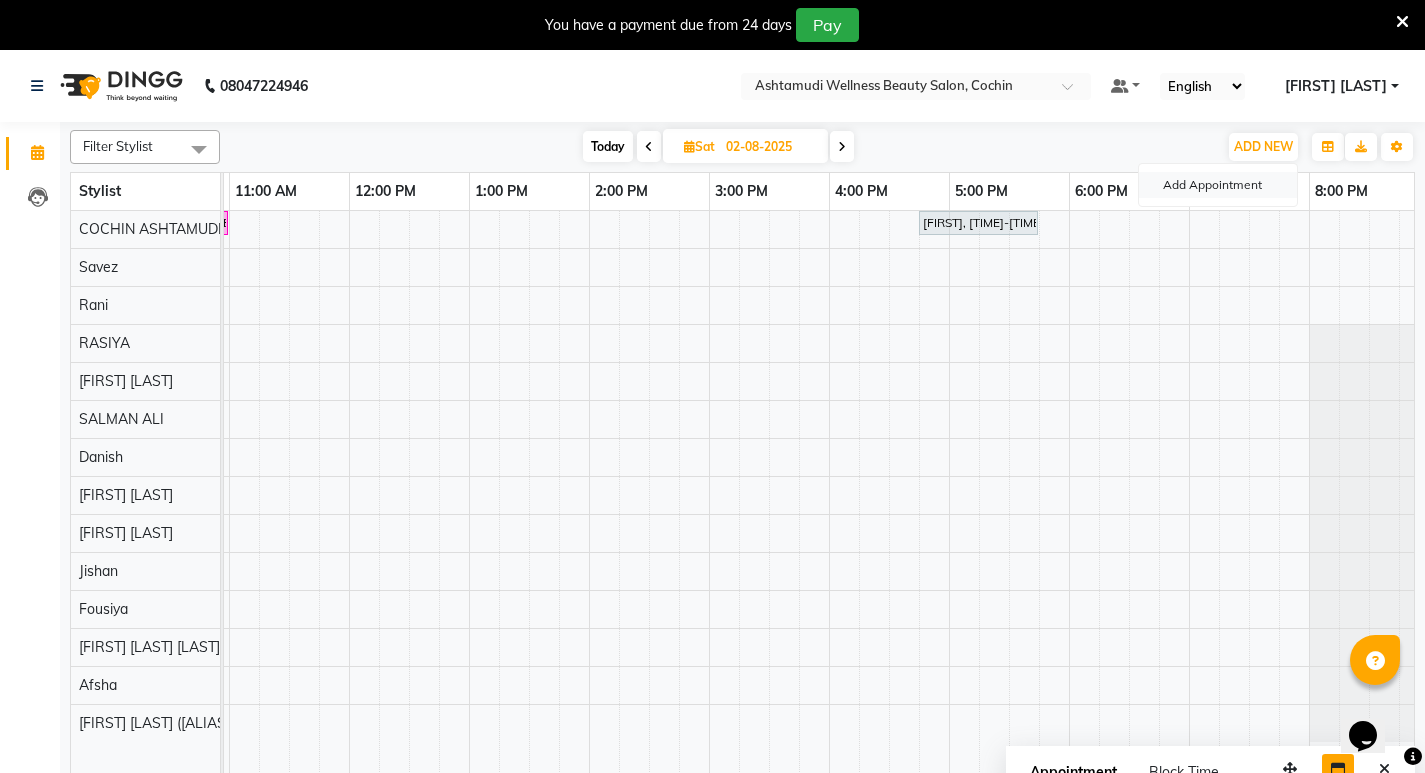 click on "Add Appointment" at bounding box center [1218, 185] 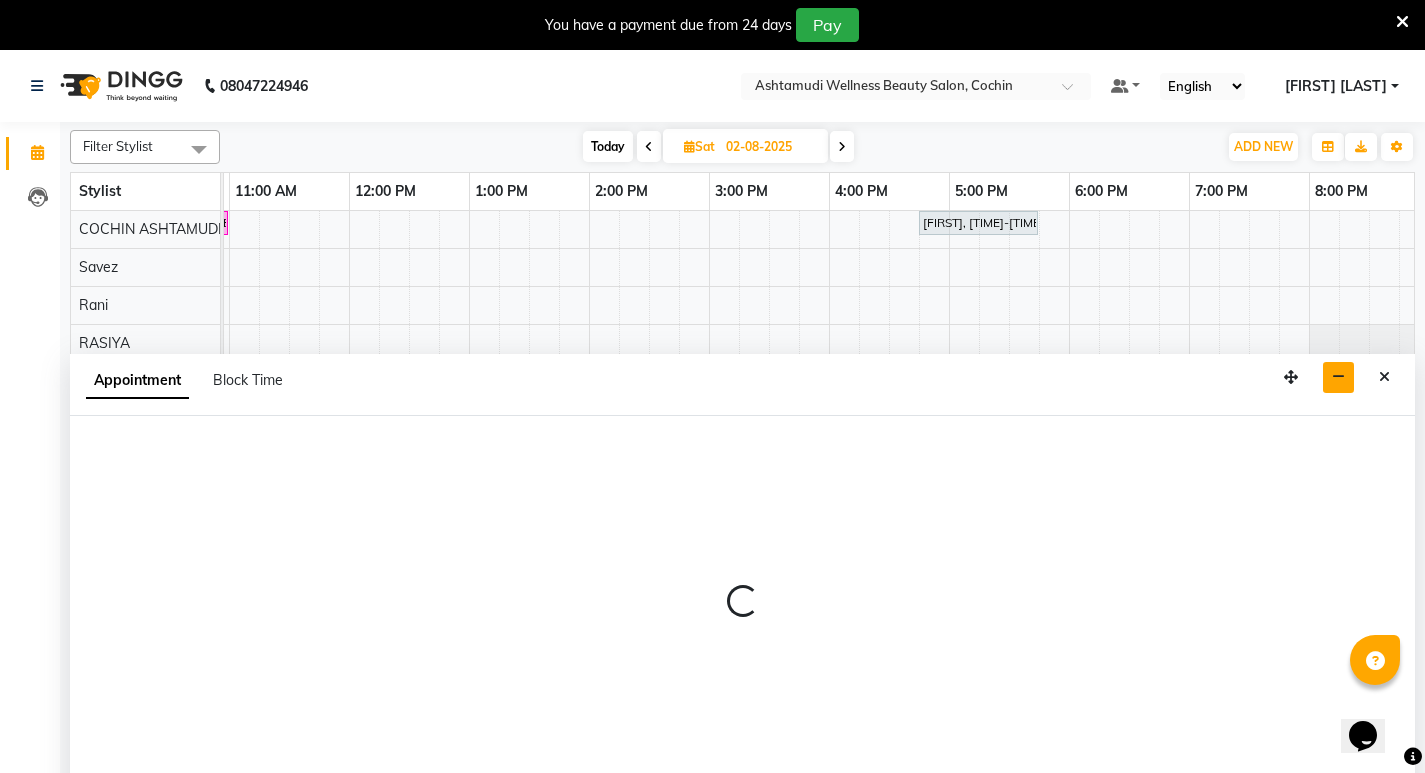 scroll, scrollTop: 50, scrollLeft: 0, axis: vertical 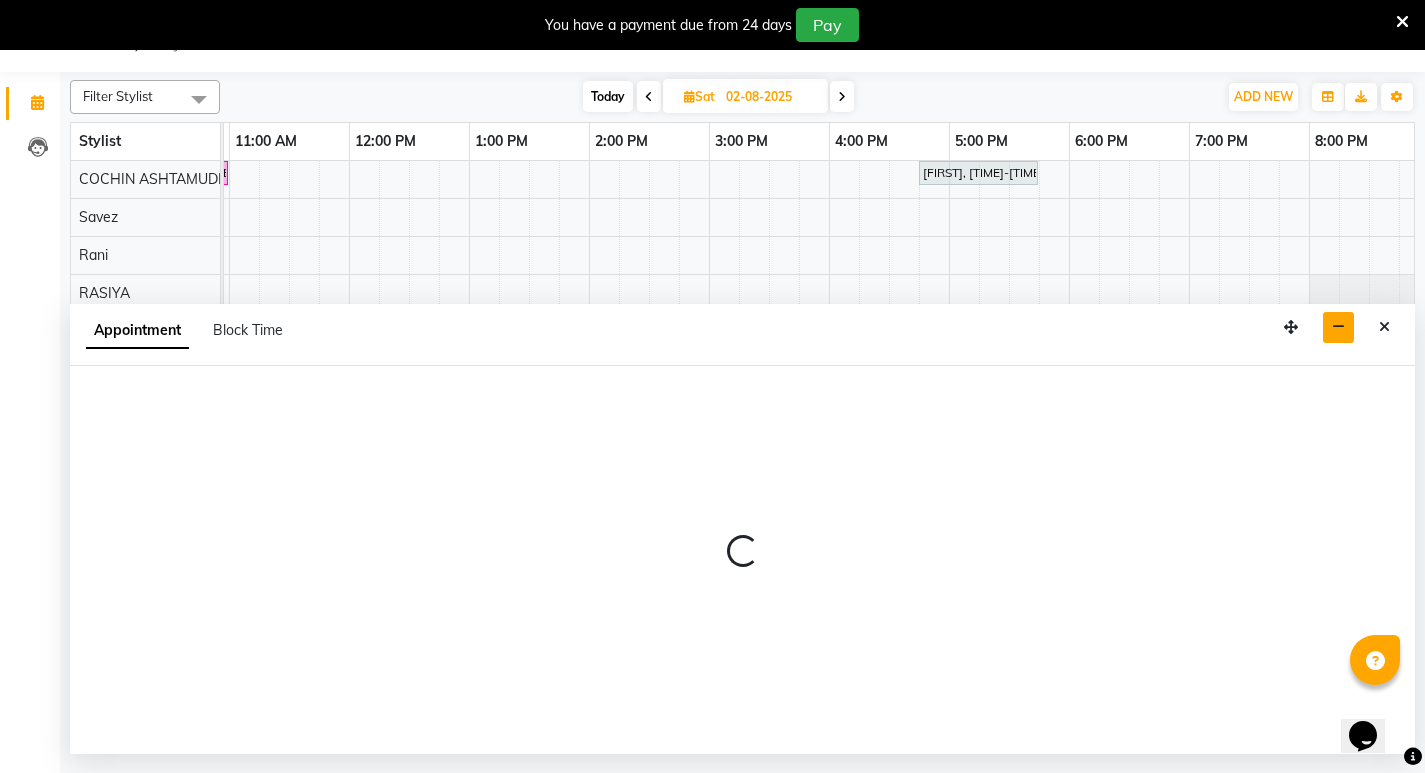 select on "600" 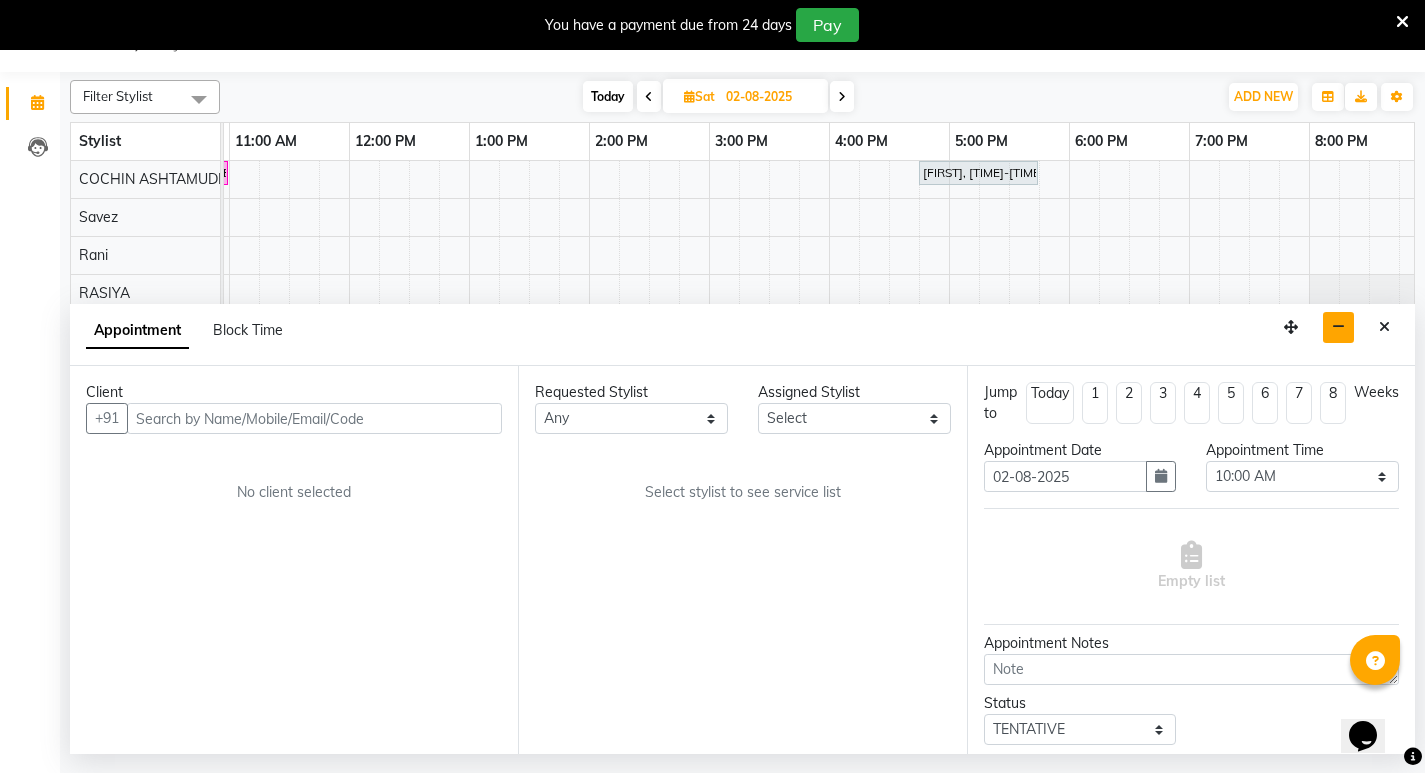 click at bounding box center [314, 418] 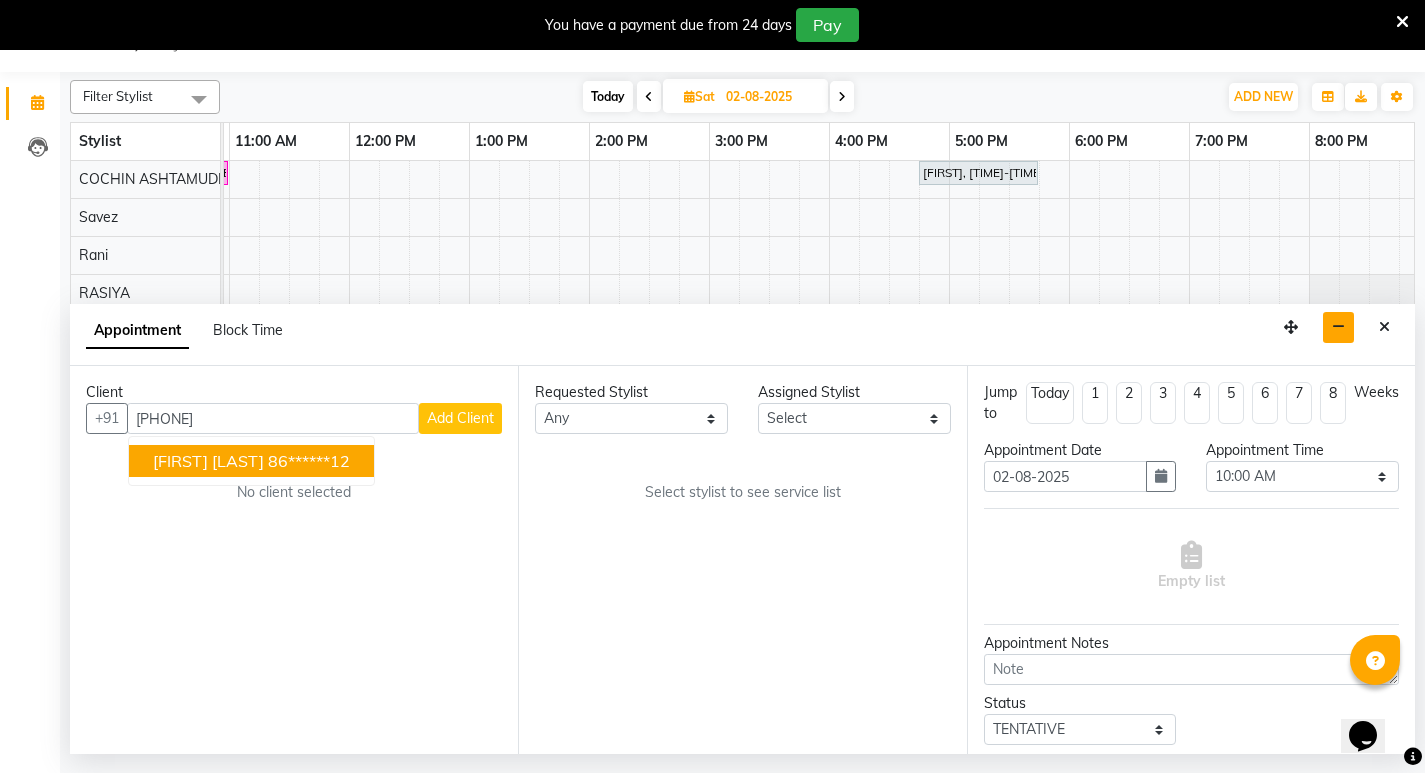 click on "[PHONE]" at bounding box center [273, 418] 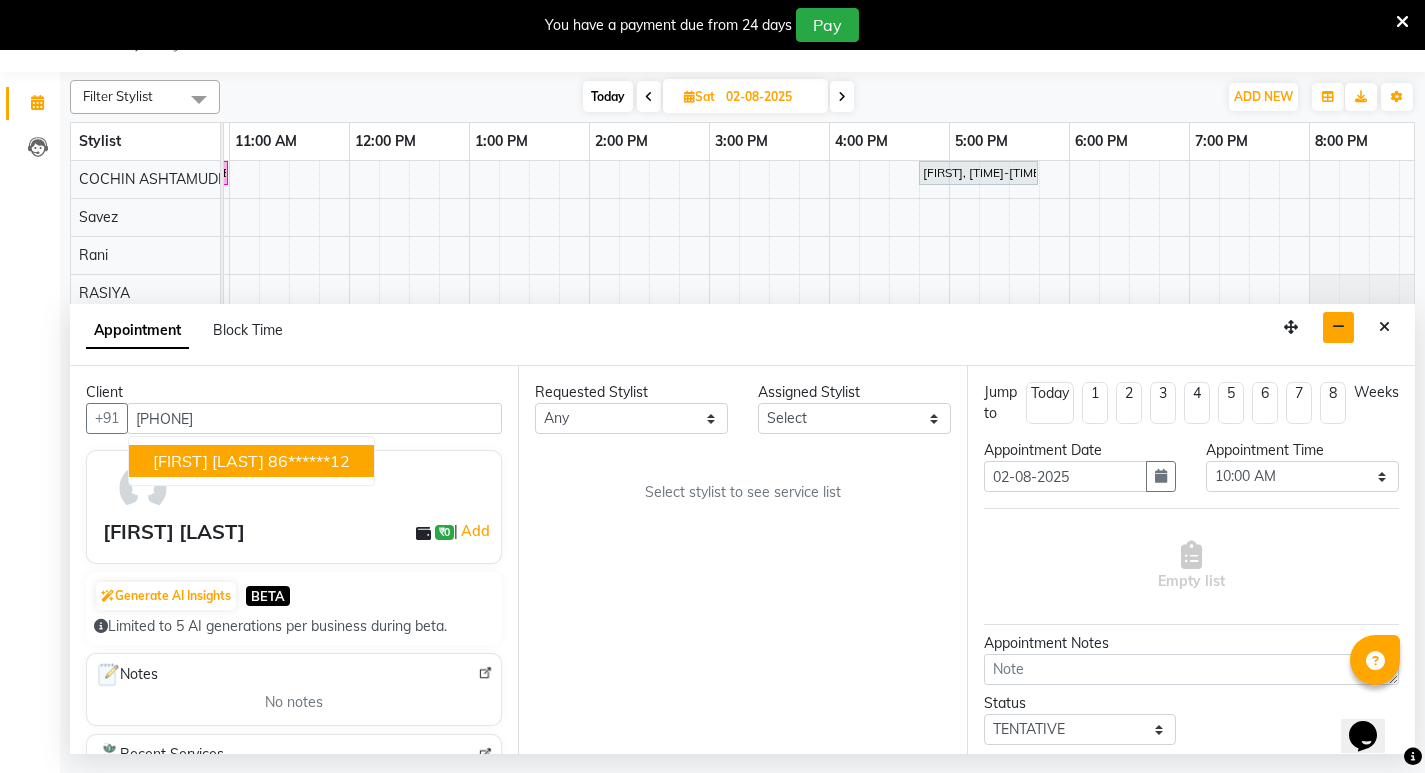 type on "[PHONE]" 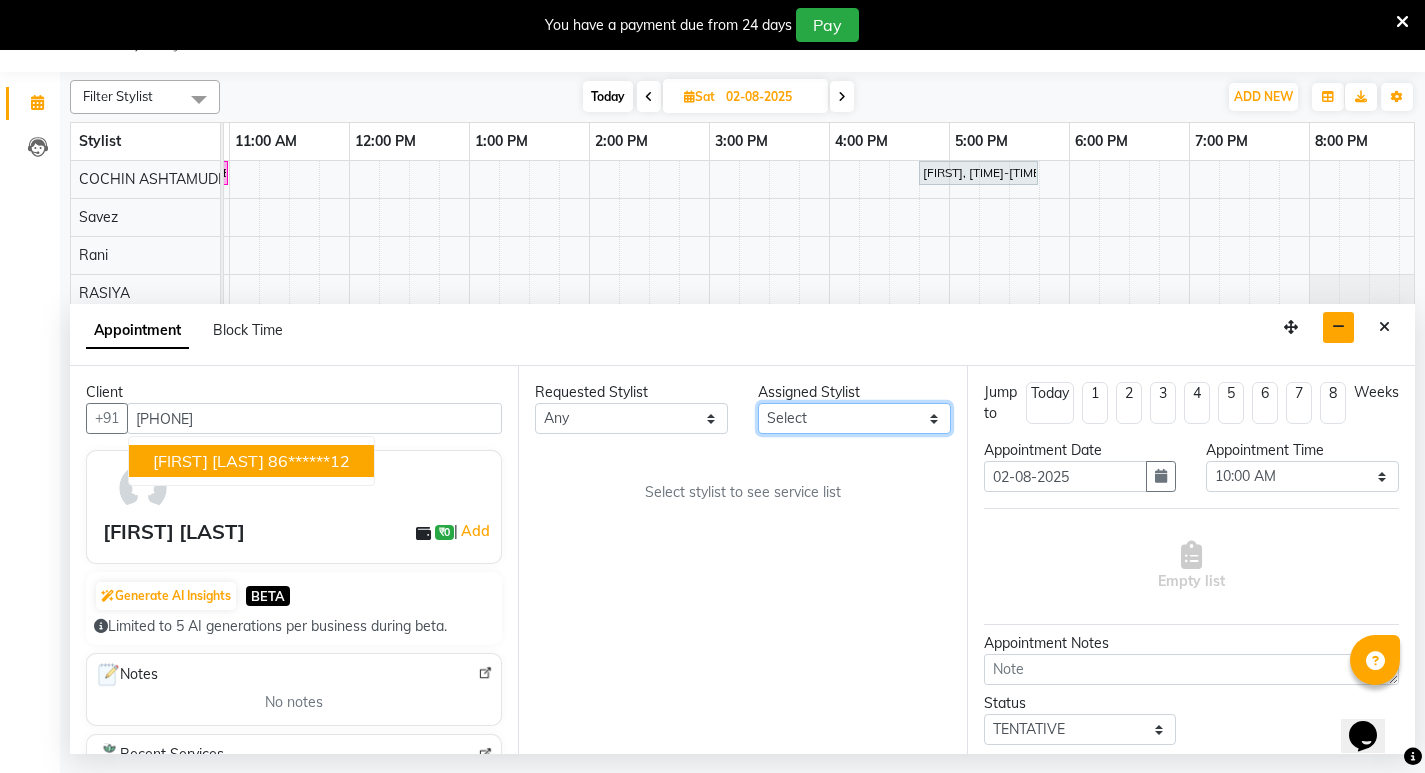 click on "Select [FIRST] [LAST] [FIRST] [LAST] [CITY] [FIRST] [LAST] [FIRST] [LAST] [FIRST] [LAST] [FIRST] [LAST] [FIRST] [LAST] [FIRST] [LAST] [FIRST] [LAST] [FIRST] [LAST] [FIRST] [LAST] [FIRST] [LAST] Savez" at bounding box center (854, 418) 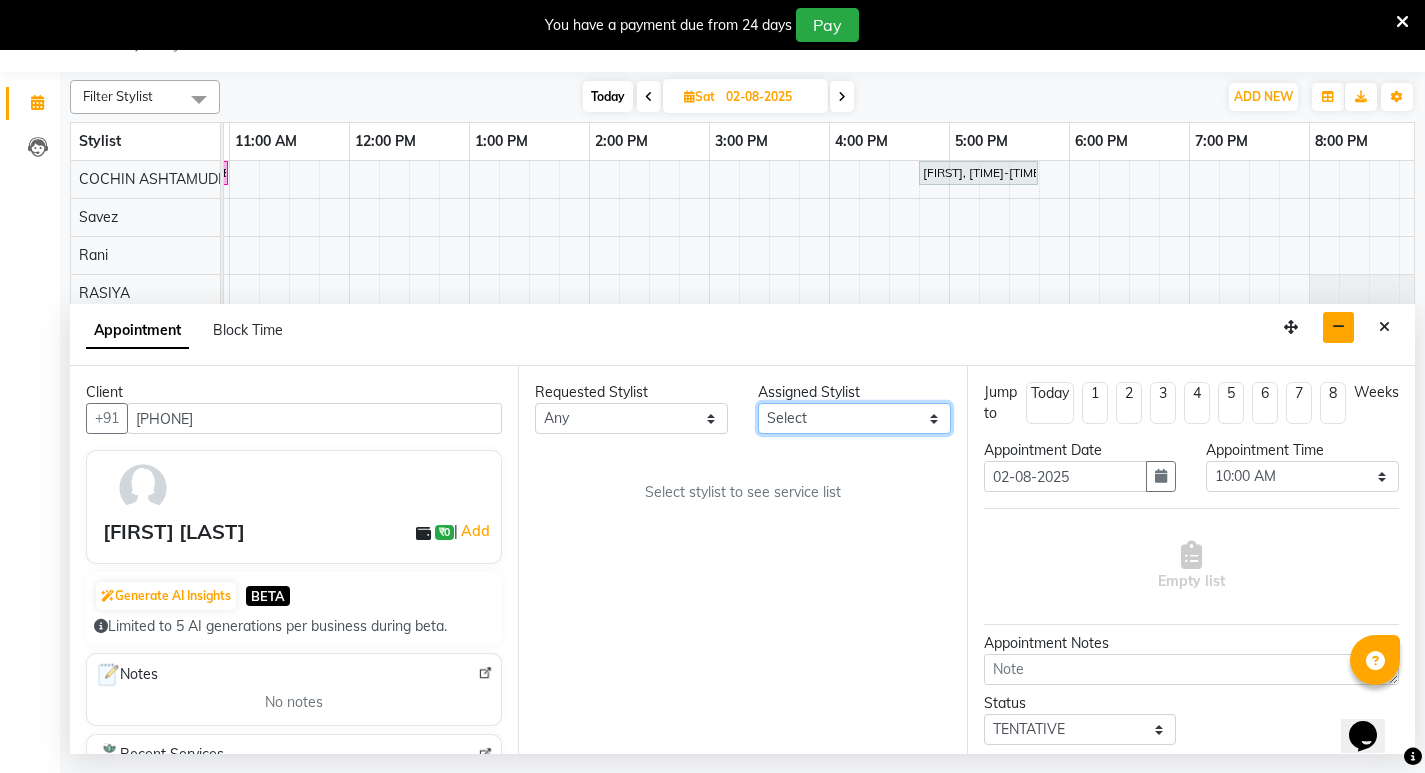 select on "27313" 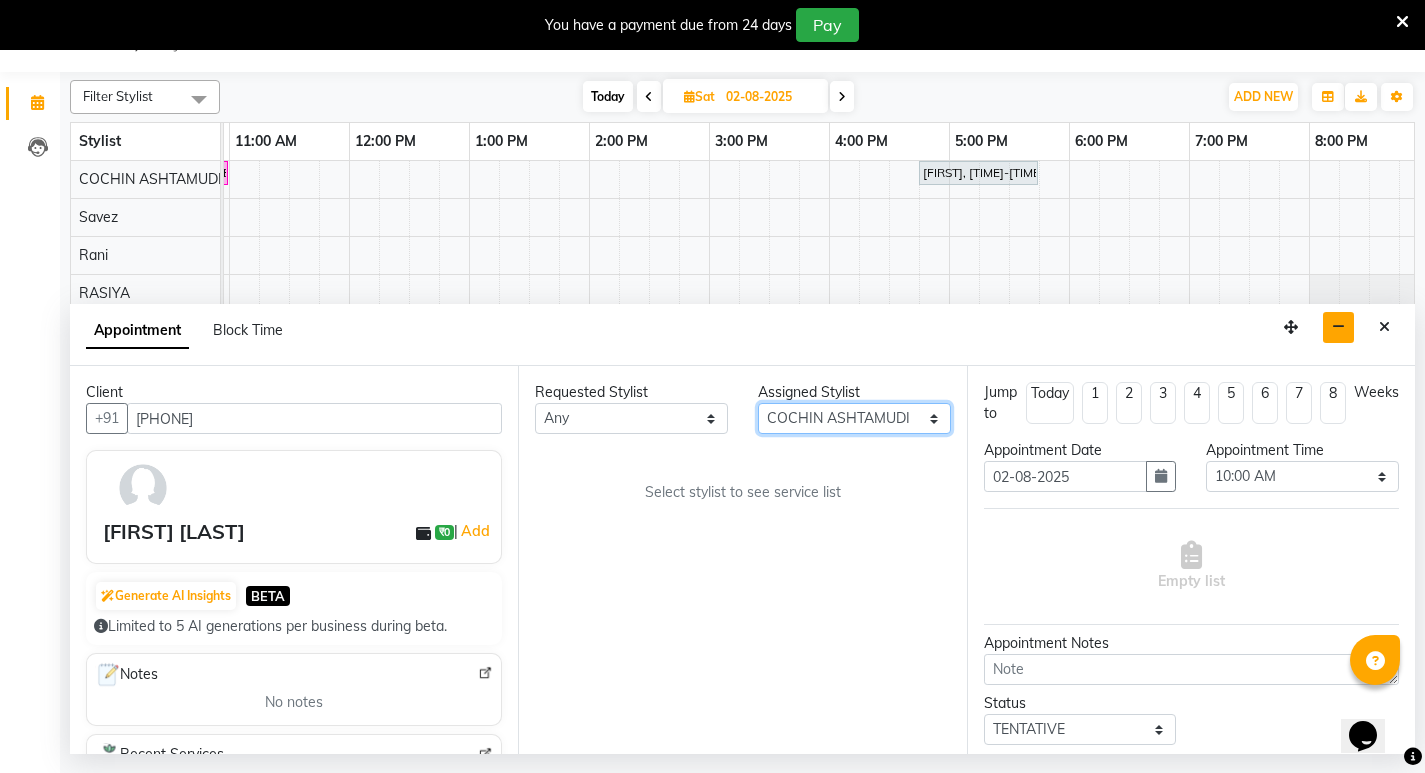 click on "Select [FIRST] [LAST] [FIRST] [LAST] [CITY] [FIRST] [LAST] [FIRST] [LAST] [FIRST] [LAST] [FIRST] [LAST] [FIRST] [LAST] [FIRST] [LAST] [FIRST] [LAST] [FIRST] [LAST] [FIRST] [LAST] [FIRST] [LAST] Savez" at bounding box center [854, 418] 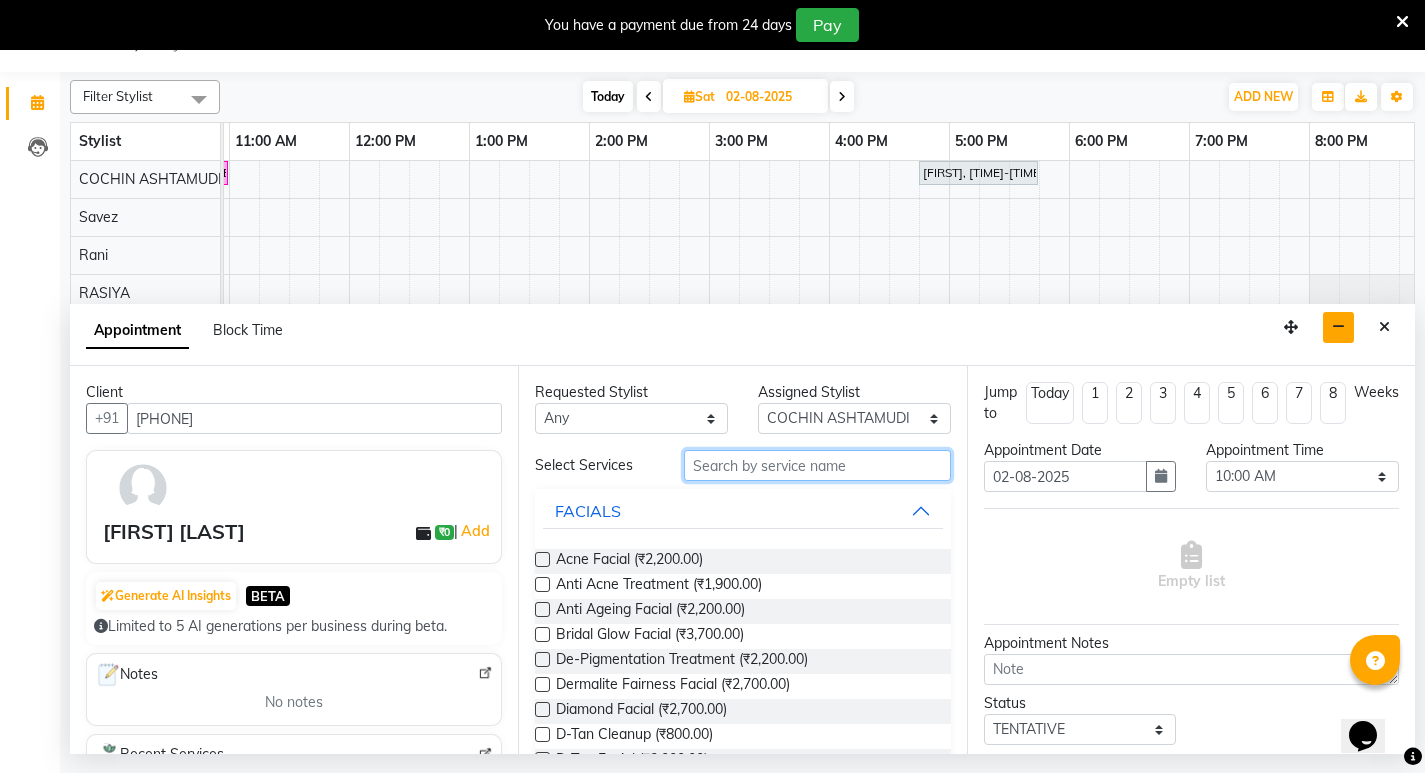 click at bounding box center [817, 465] 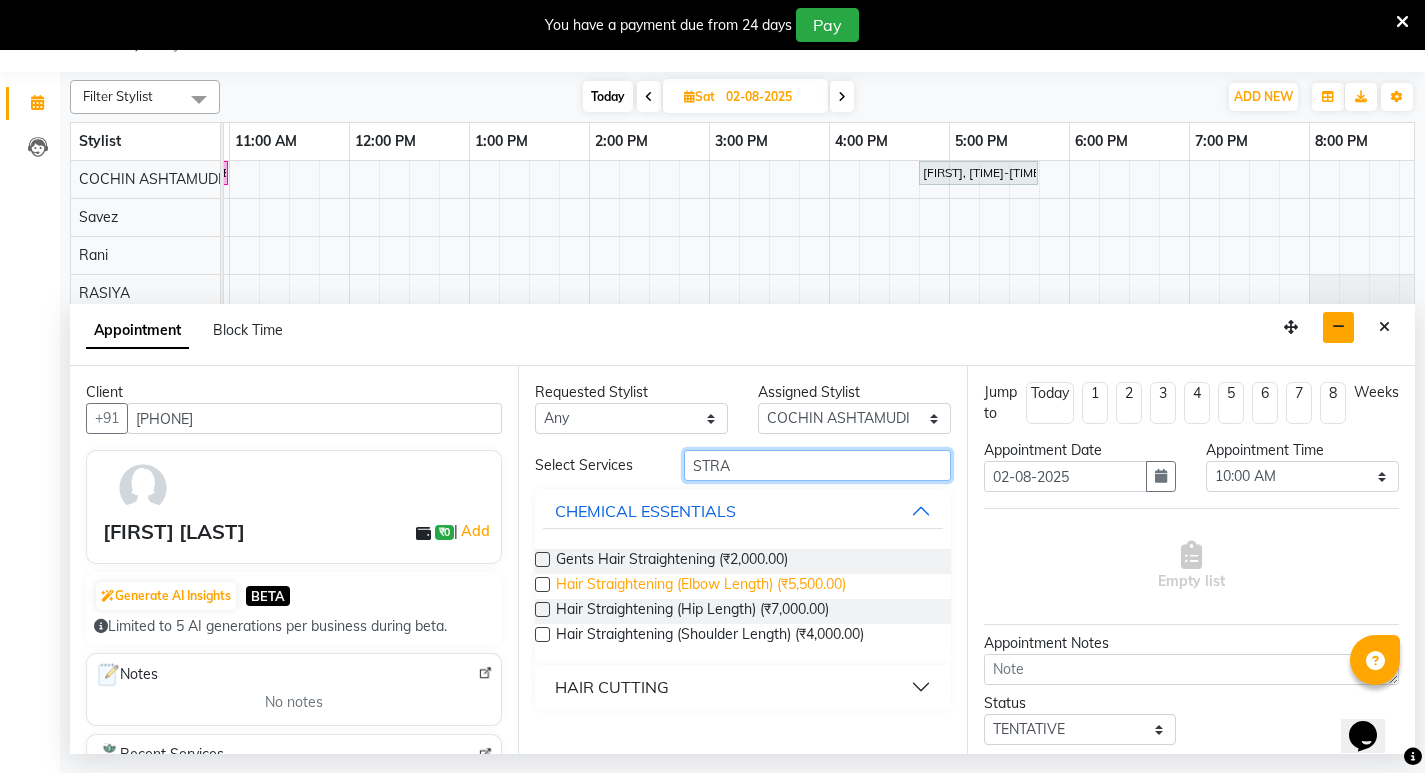 type on "STRA" 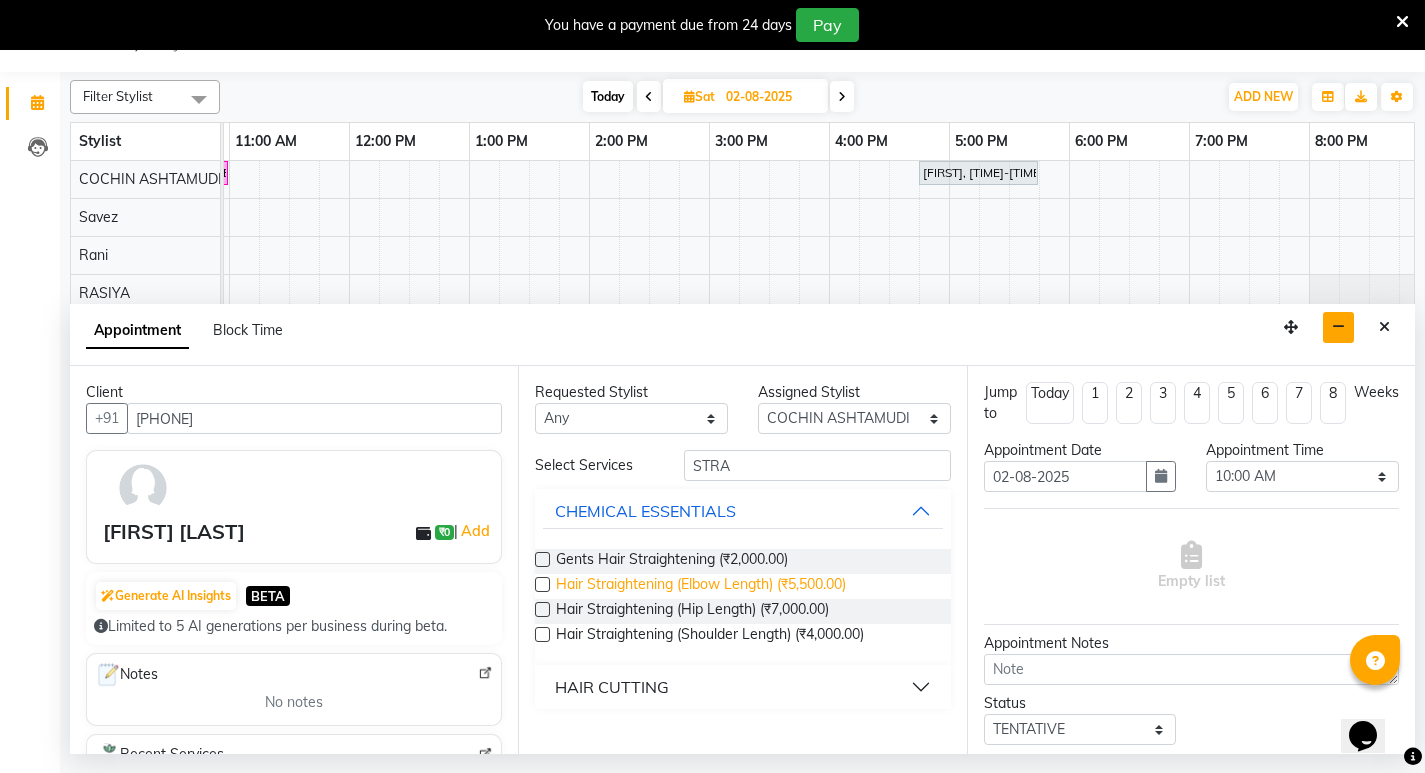 click on "Hair Straightening (Elbow Length) (₹5,500.00)" at bounding box center [701, 586] 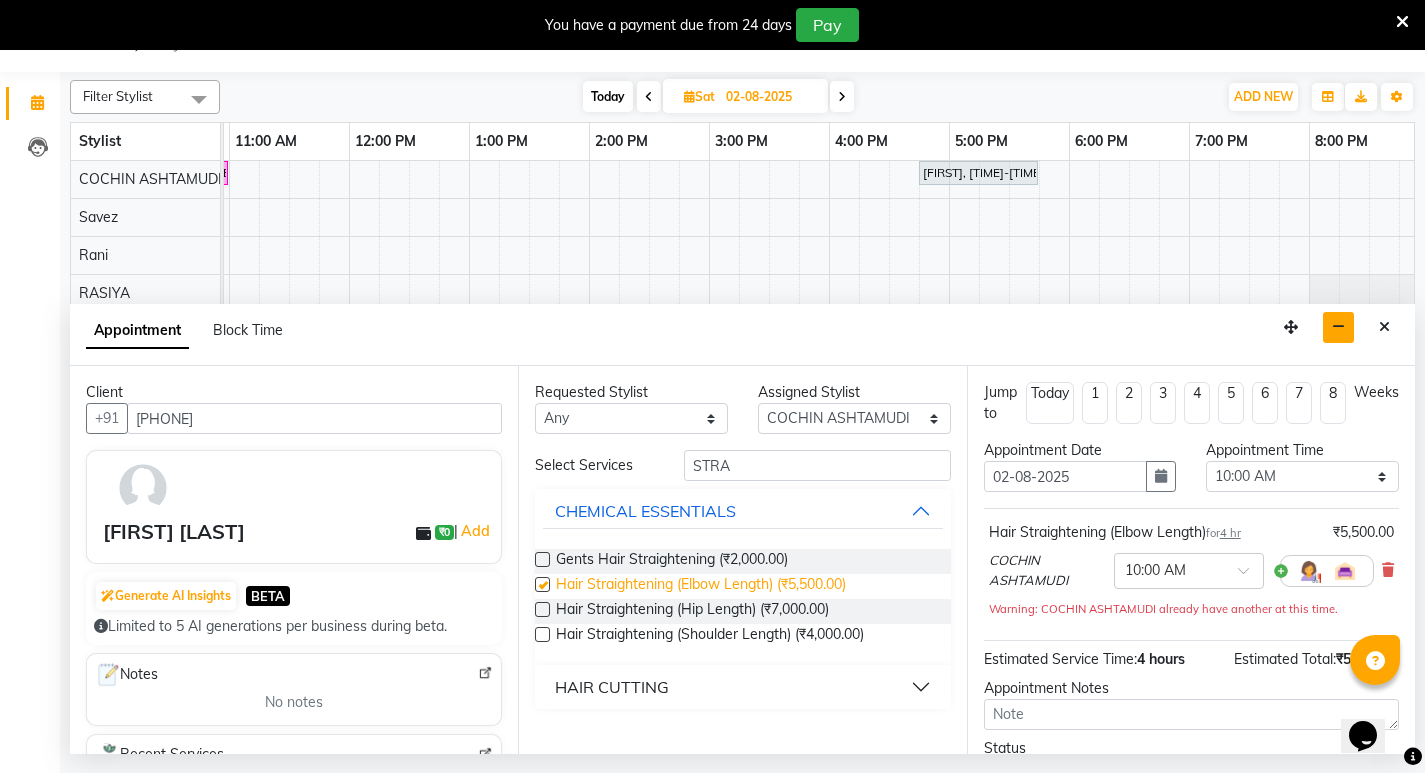 checkbox on "false" 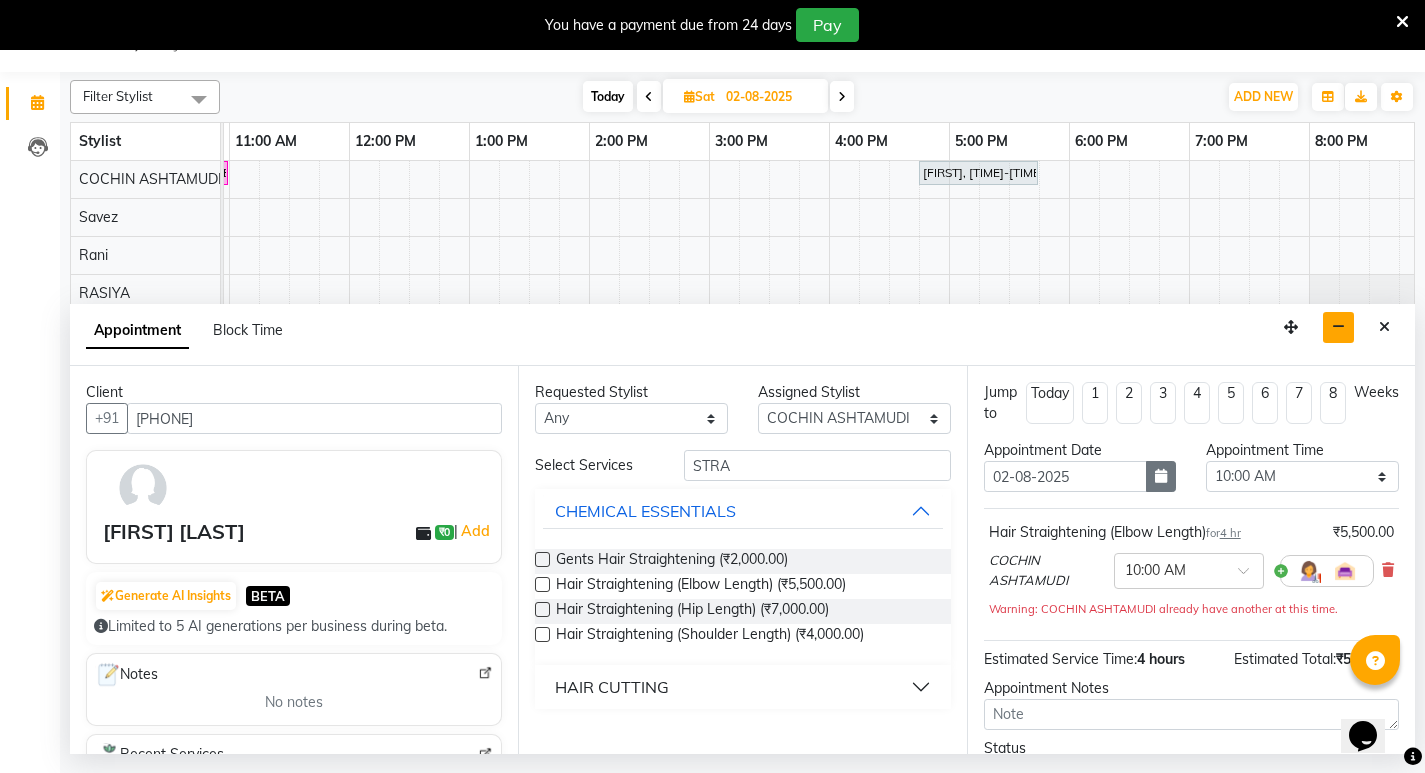 click at bounding box center (1161, 476) 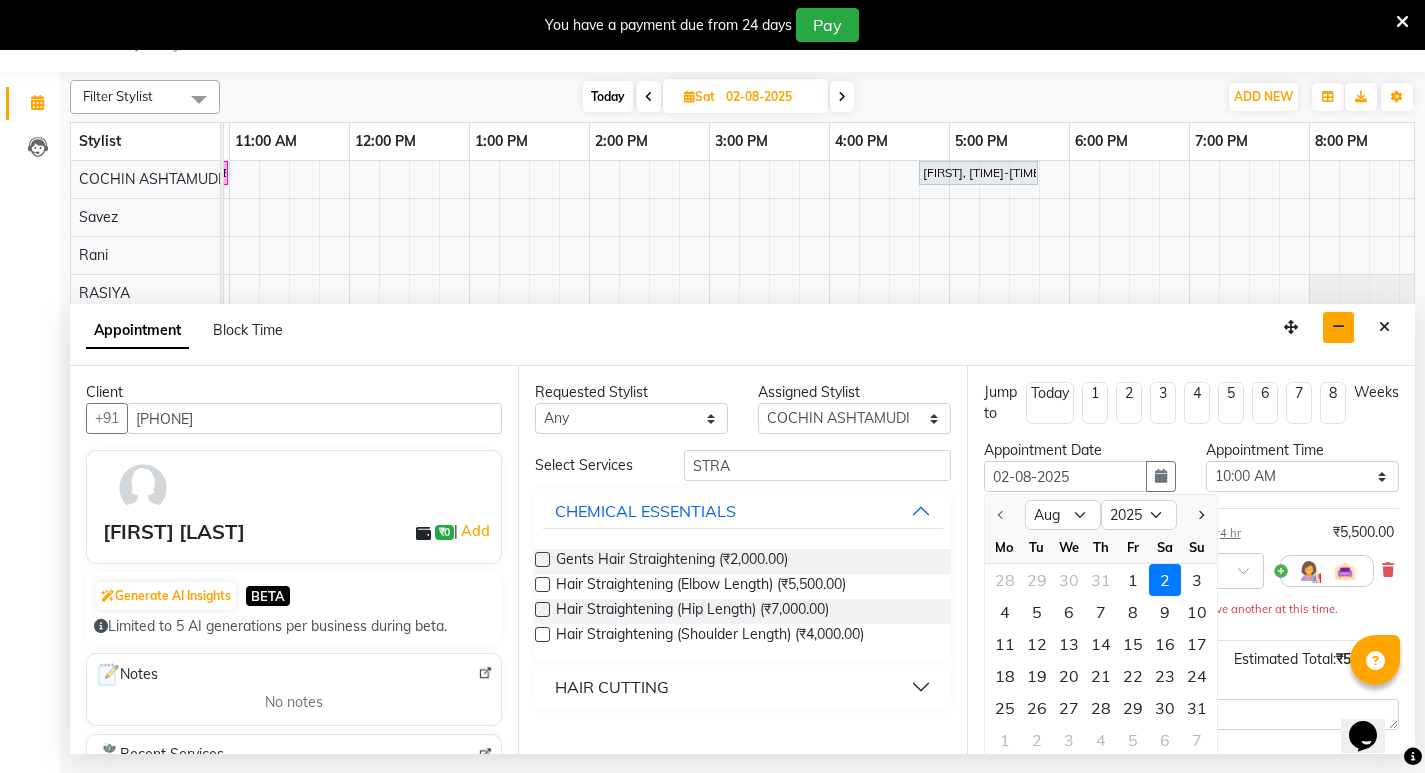 click on "2" at bounding box center (1165, 580) 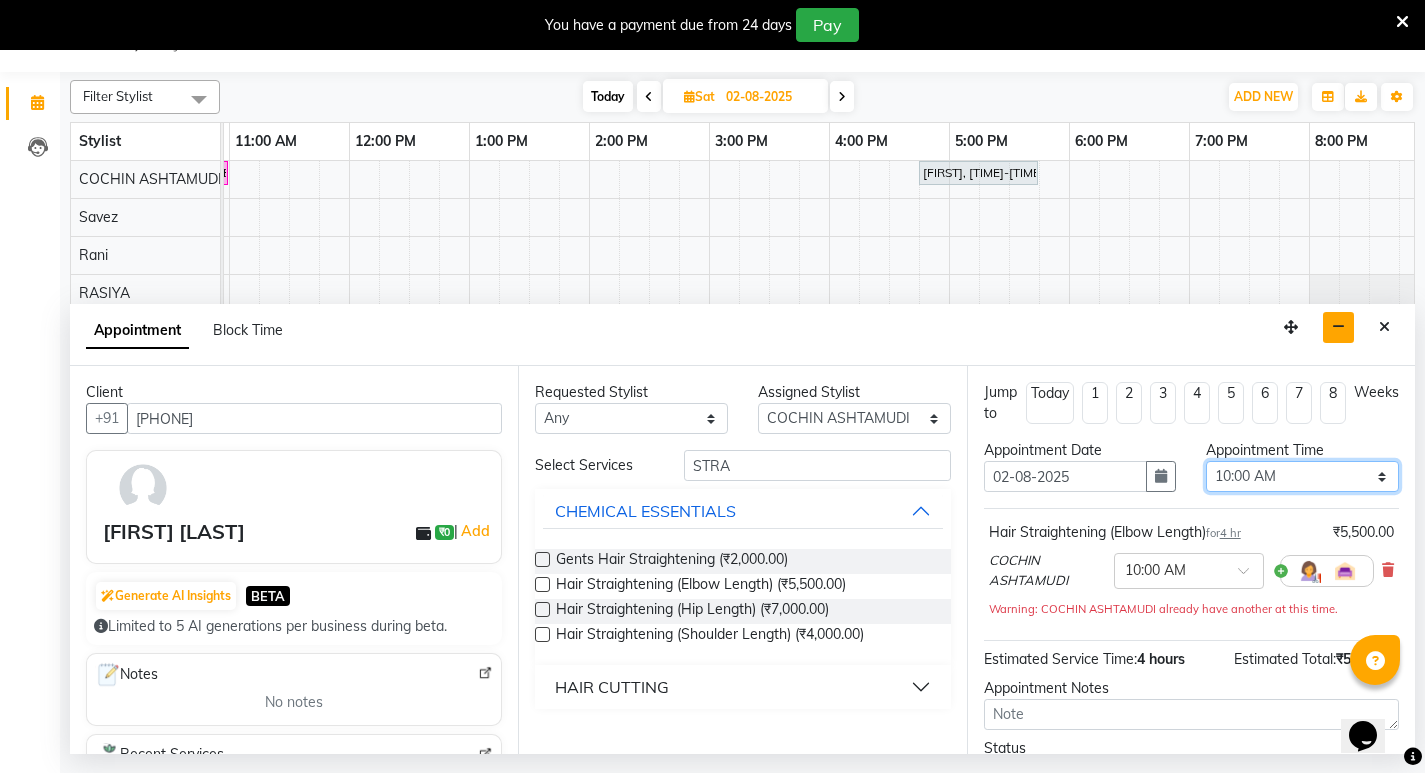 click on "Select 10:00 AM 10:15 AM 10:30 AM 10:45 AM 11:00 AM 11:15 AM 11:30 AM 11:45 AM 12:00 PM 12:15 PM 12:30 PM 12:45 PM 01:00 PM 01:15 PM 01:30 PM 01:45 PM 02:00 PM 02:15 PM 02:30 PM 02:45 PM 03:00 PM 03:15 PM 03:30 PM 03:45 PM 04:00 PM 04:15 PM 04:30 PM 04:45 PM 05:00 PM 05:15 PM 05:30 PM 05:45 PM 06:00 PM 06:15 PM 06:30 PM 06:45 PM 07:00 PM 07:15 PM 07:30 PM 07:45 PM 08:00 PM" at bounding box center (1302, 476) 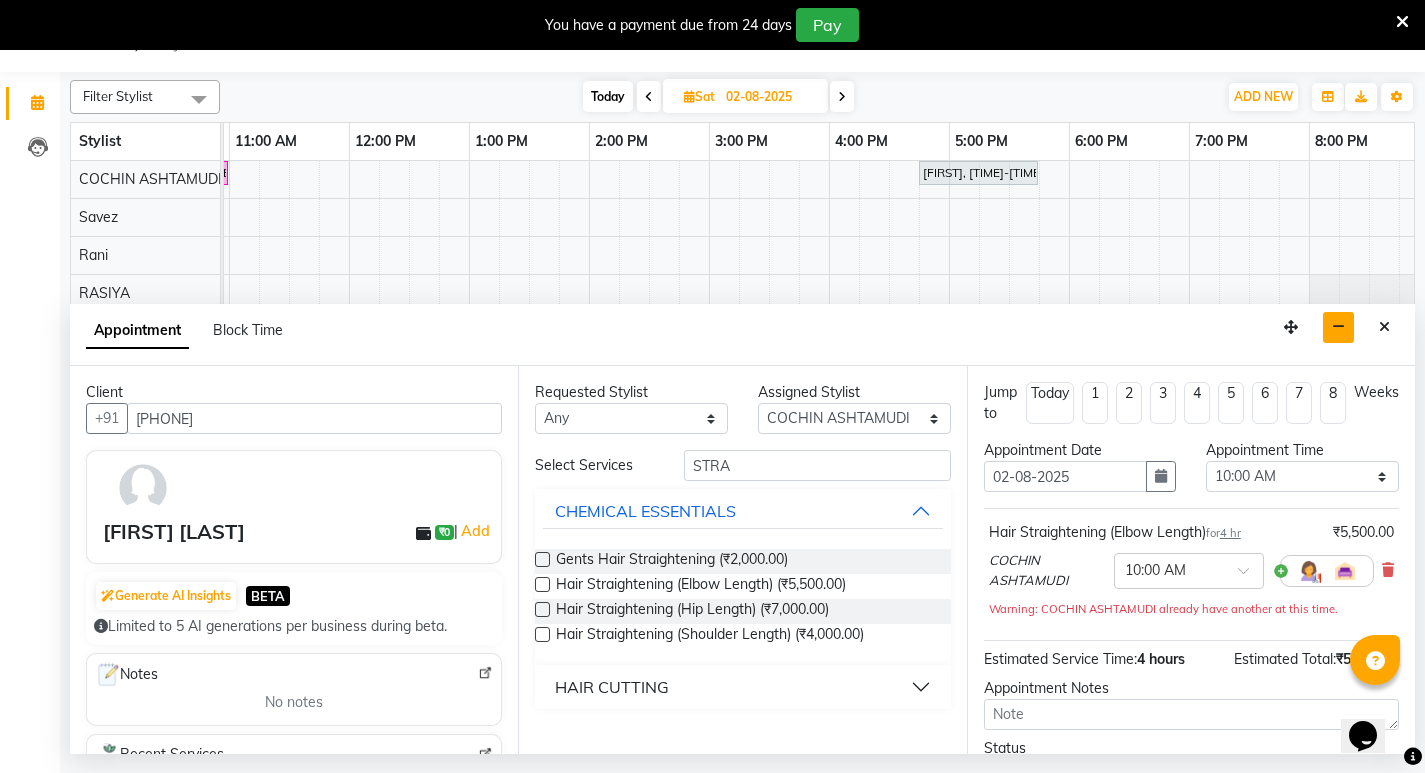 click on "Requested Stylist Any [FIRST] [LAST] [FIRST] [LAST] [CITY] [FIRST] [LAST] [FIRST] [LAST] [FIRST] [LAST] [FIRST] [LAST] [FIRST] [LAST] [FIRST] [LAST] [FIRST] [LAST] [FIRST] [LAST] Savez Assigned Stylist Select [FIRST] [LAST] [FIRST] [LAST] [CITY] [FIRST] [LAST] [FIRST] [LAST] [FIRST] [LAST] [FIRST] [LAST] [FIRST] [LAST] [FIRST] [LAST] [FIRST] [LAST] [FIRST] [LAST] Savez Select Services STRA CHEMICAL ESSENTIALS Gents Hair Straightening (PRICE) Hair Straightening (Elbow Length) (PRICE) Hair Straightening (Hip Length) (PRICE) Hair Straightening (Shoulder Length) (PRICE) HAIR CUTTING" at bounding box center [742, 560] 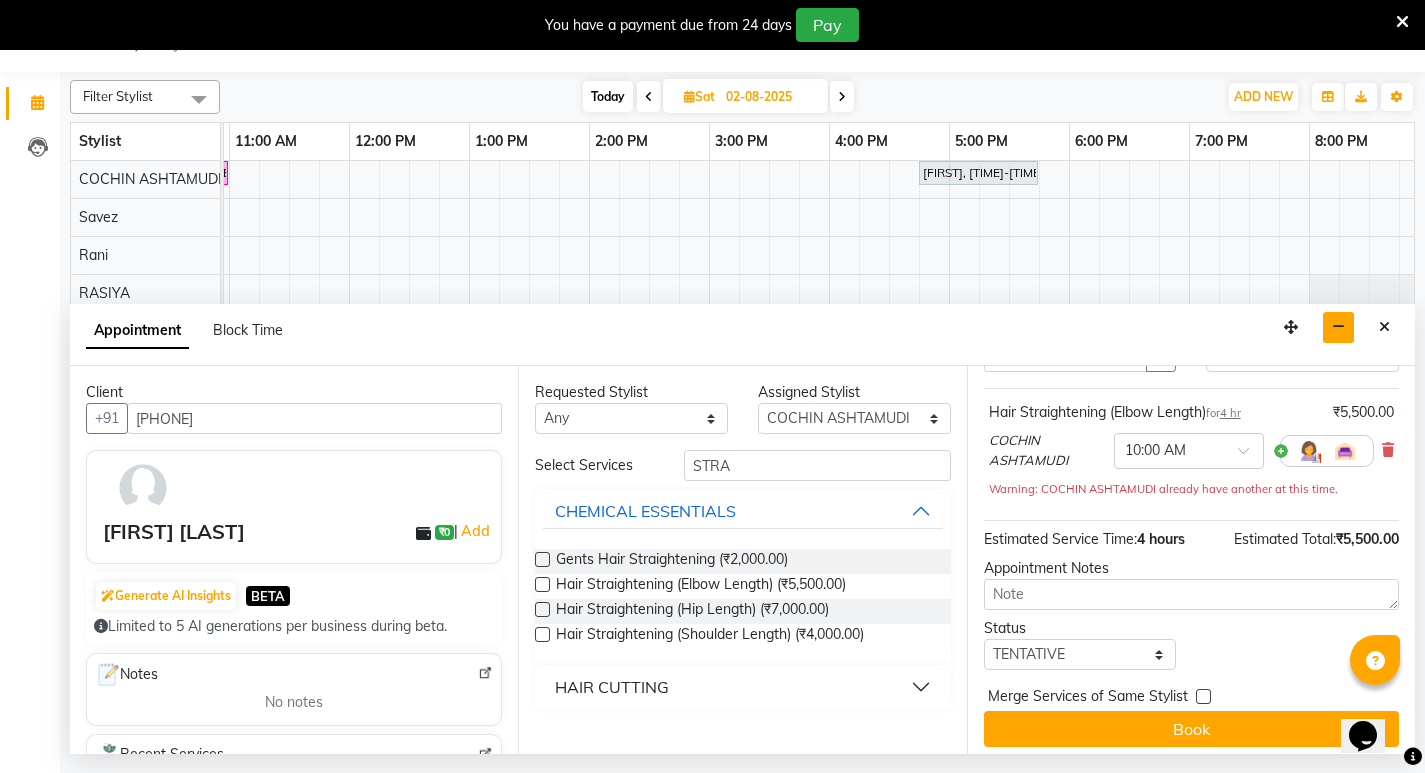 scroll, scrollTop: 129, scrollLeft: 0, axis: vertical 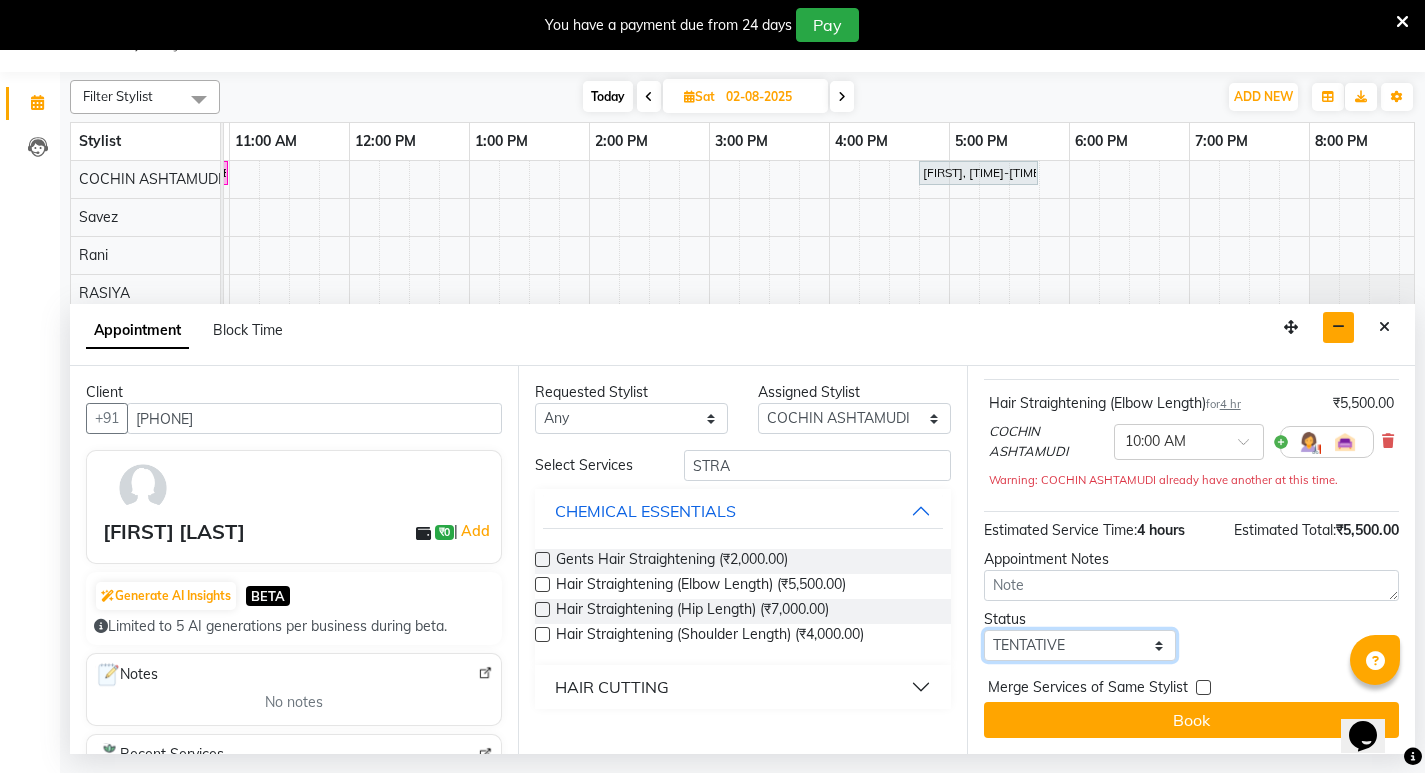 click on "Select TENTATIVE CONFIRM UPCOMING" at bounding box center [1080, 645] 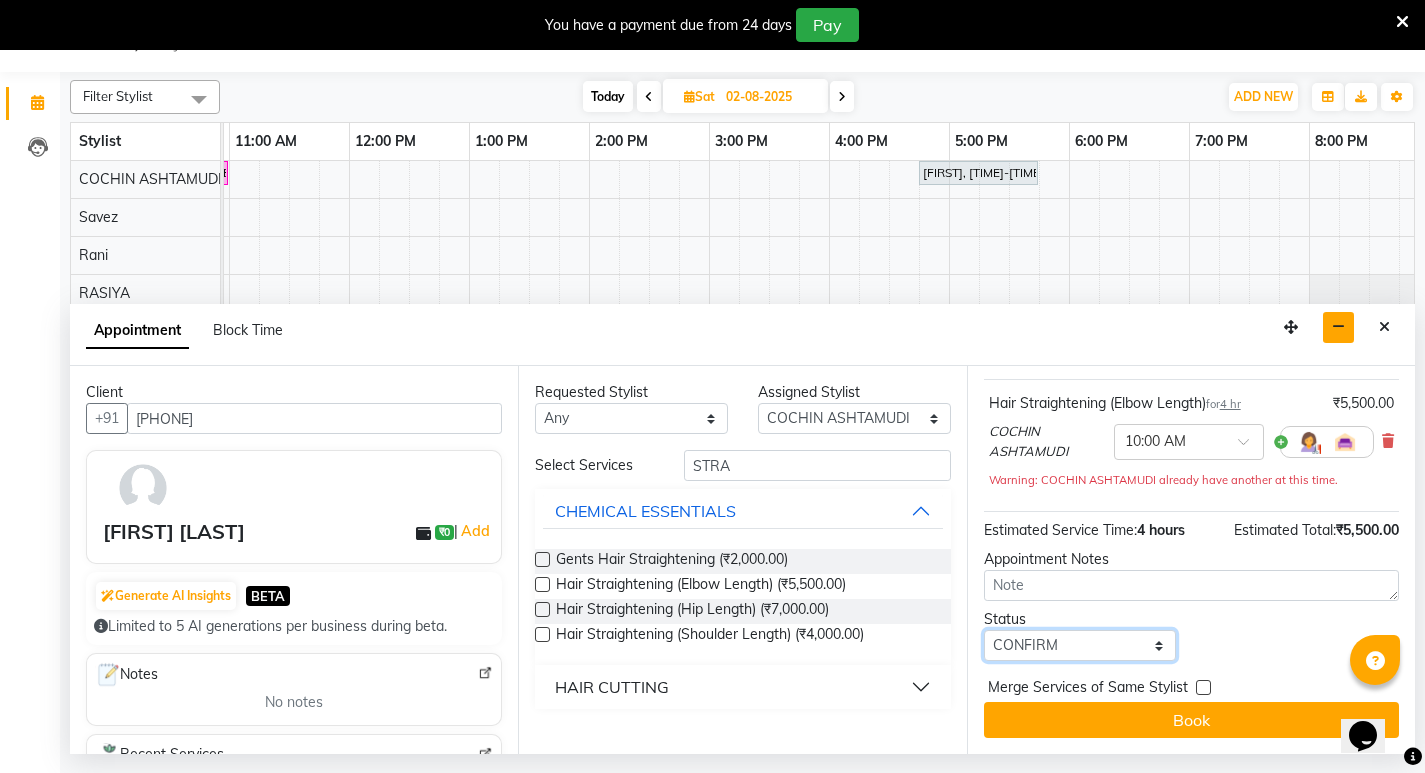 click on "Select TENTATIVE CONFIRM UPCOMING" at bounding box center [1080, 645] 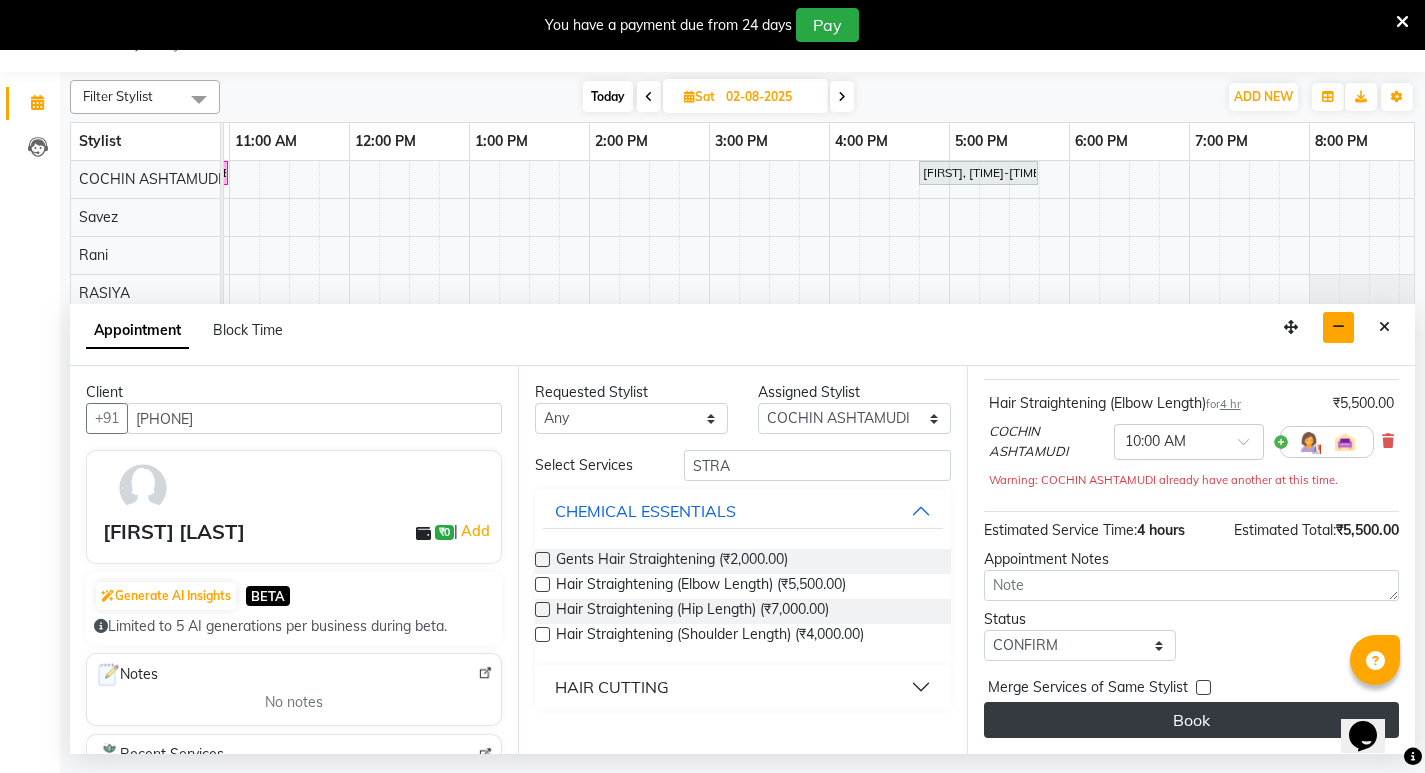 click on "Book" at bounding box center [1191, 720] 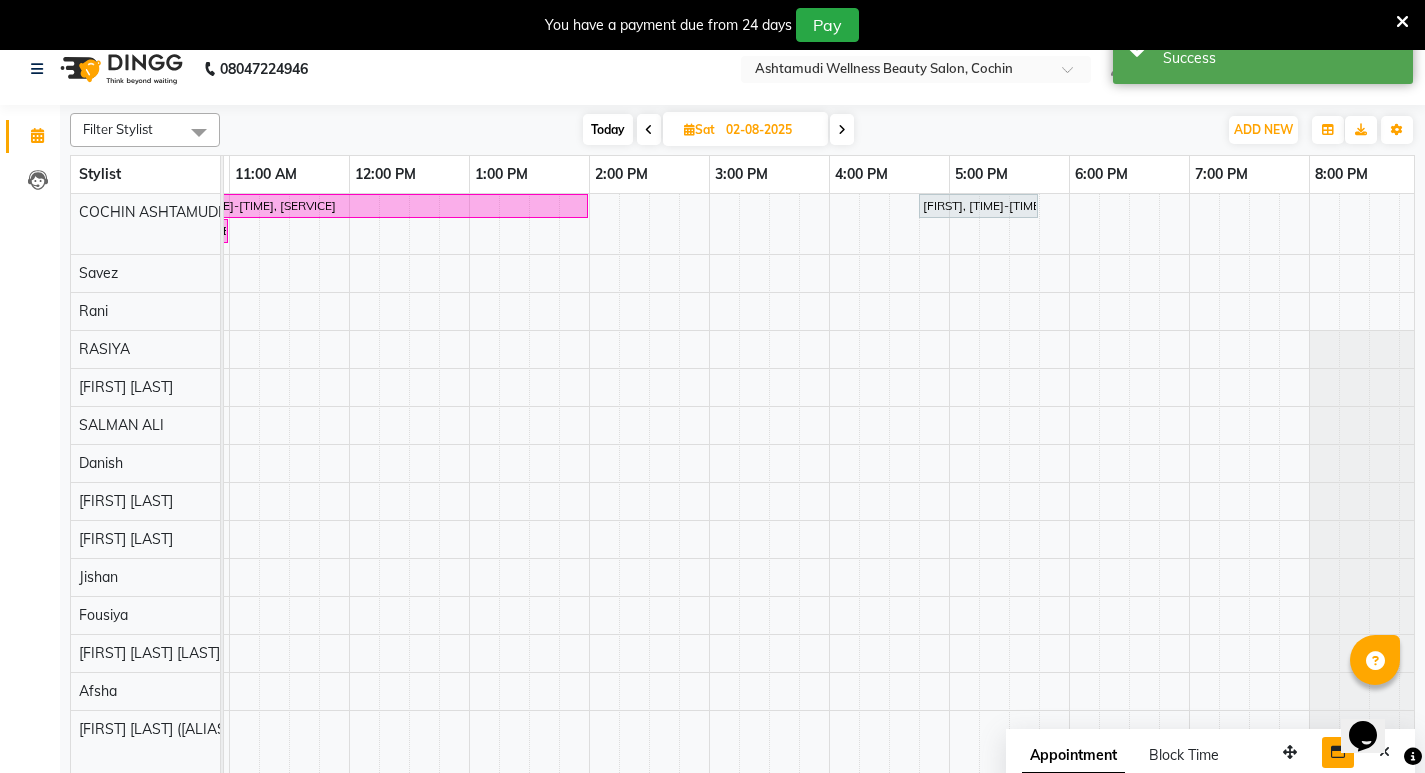 scroll, scrollTop: 0, scrollLeft: 0, axis: both 